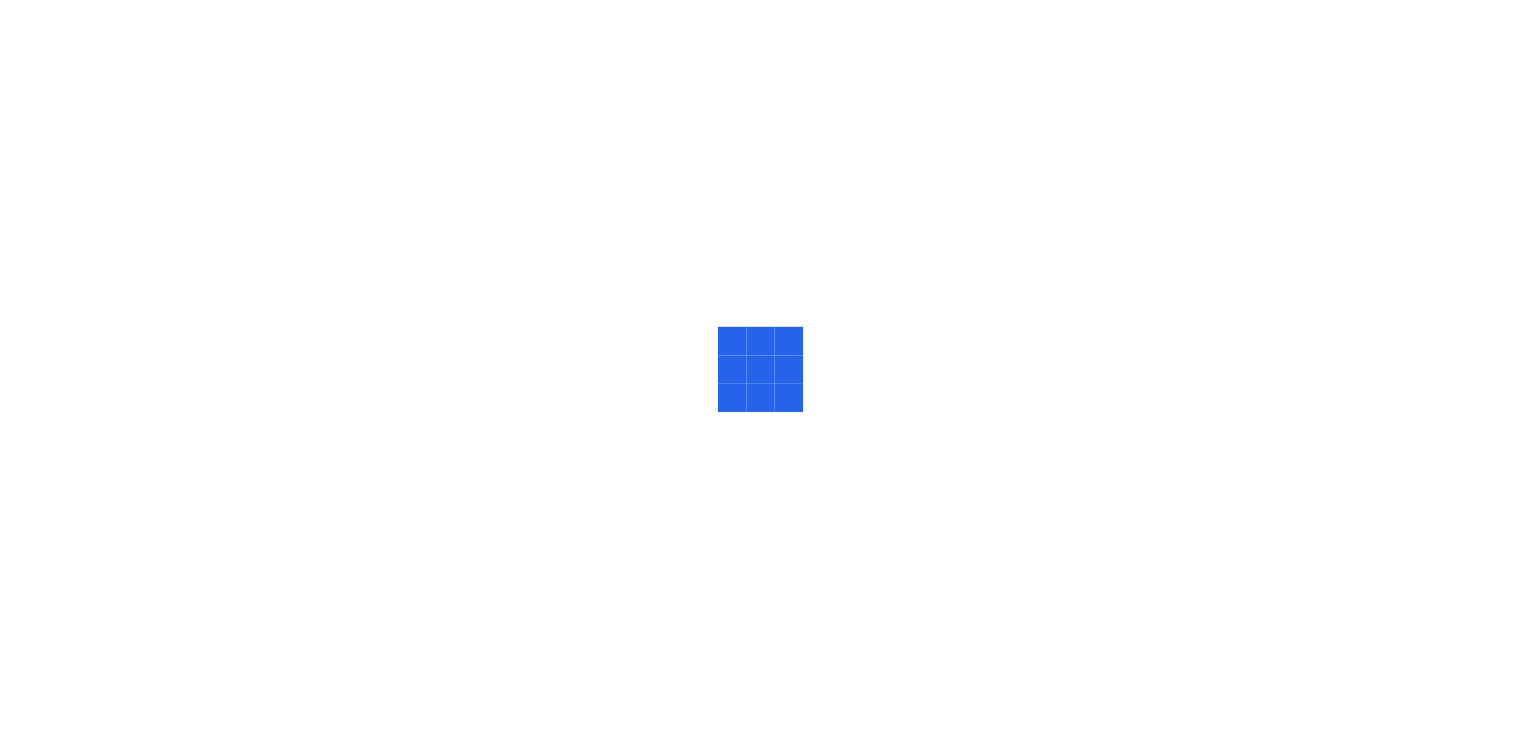 scroll, scrollTop: 0, scrollLeft: 0, axis: both 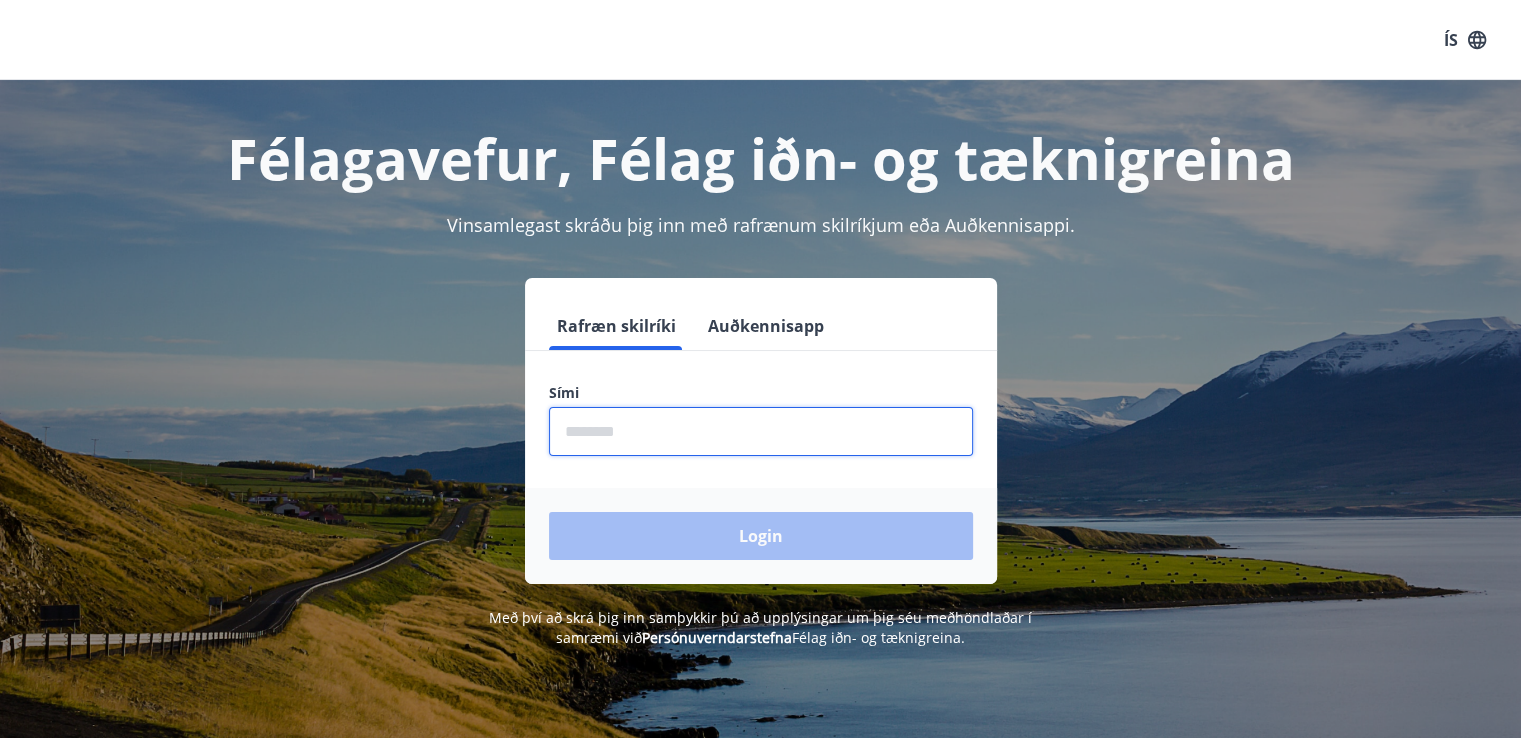 click at bounding box center (761, 431) 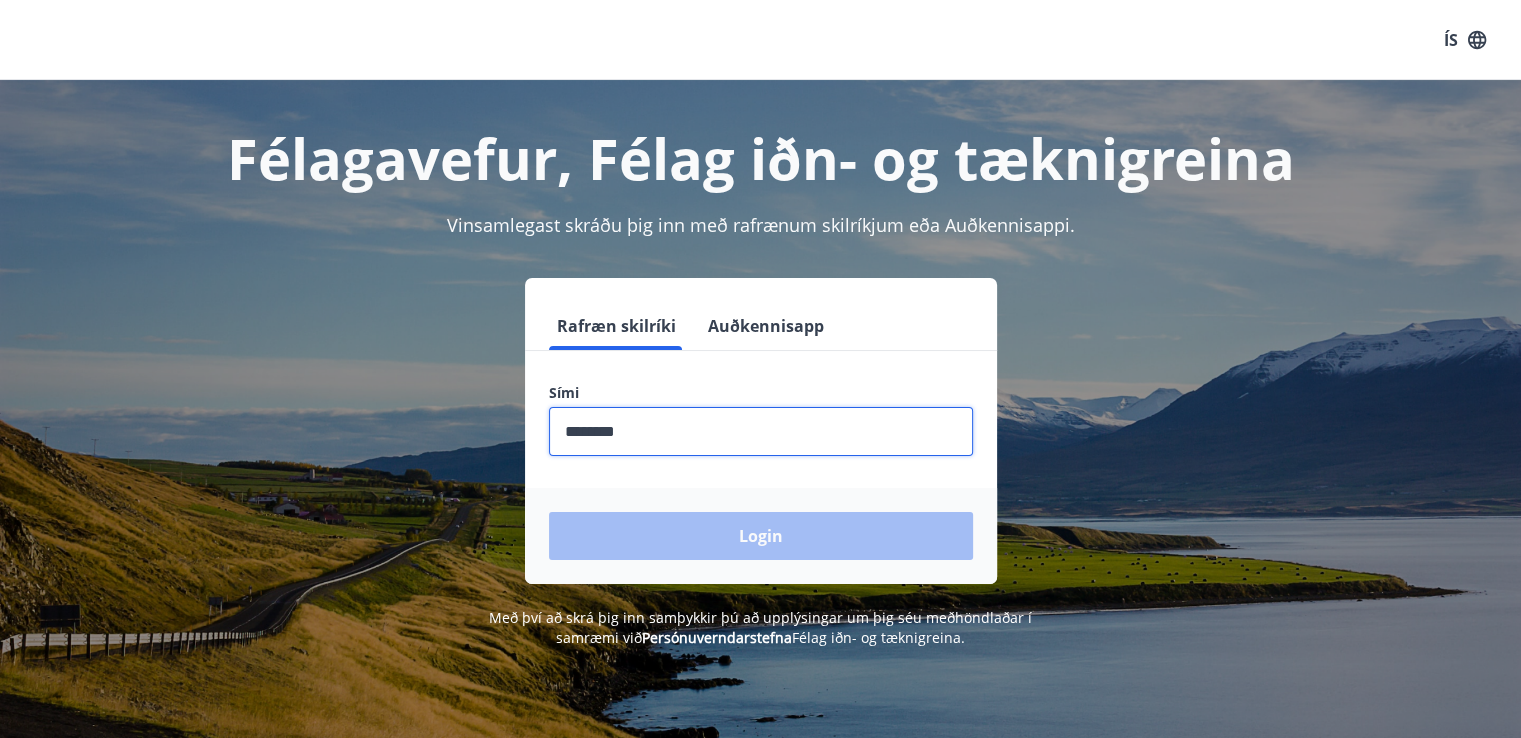click at bounding box center [761, 431] 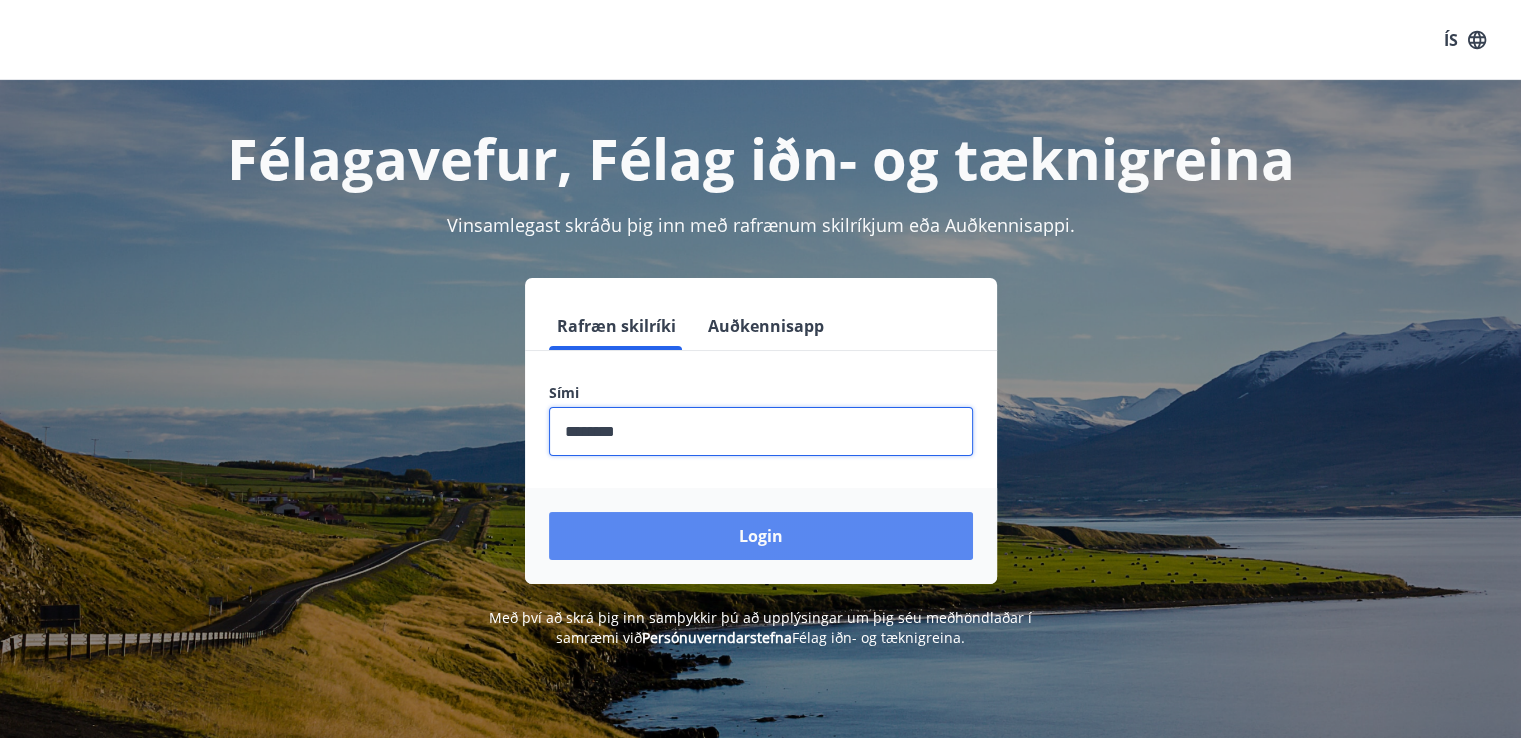 type on "********" 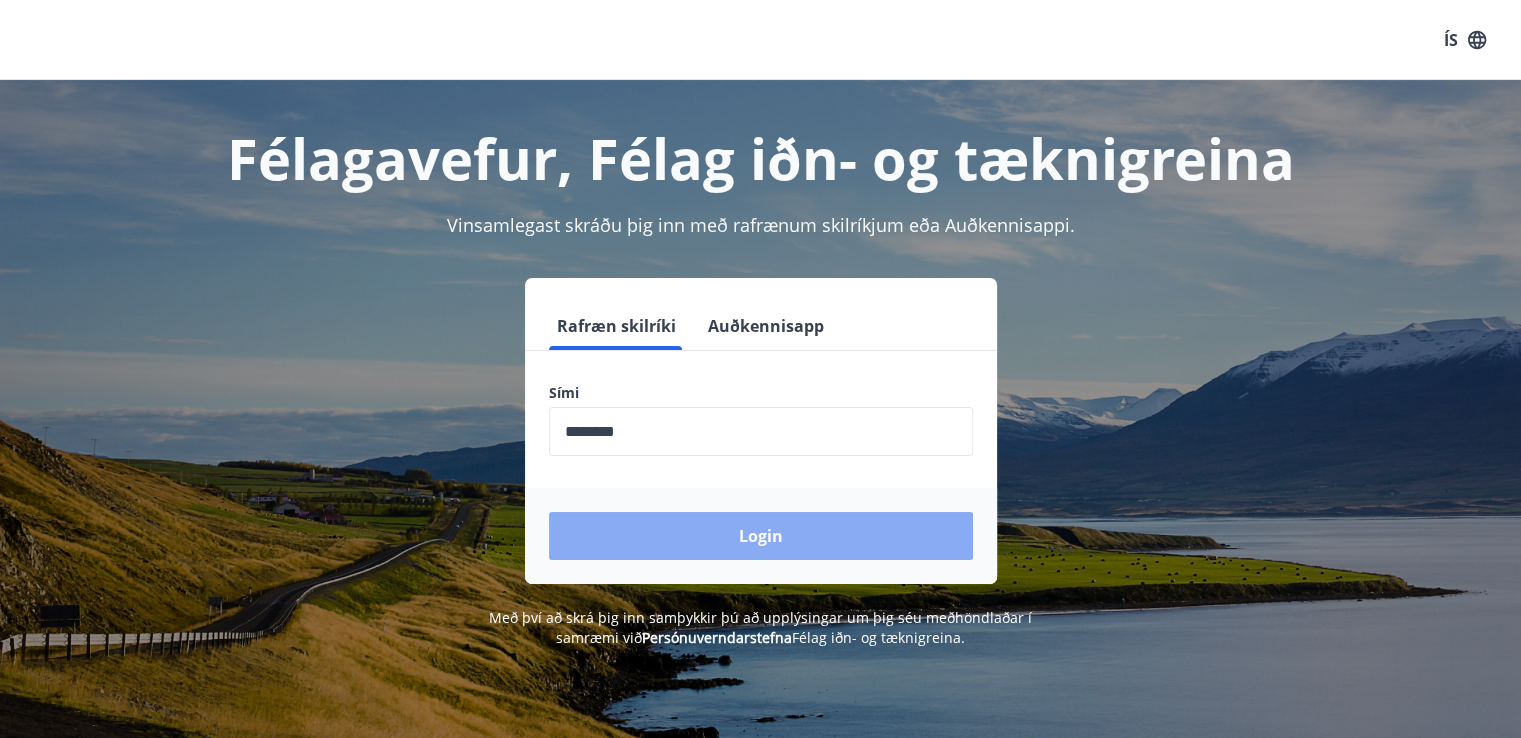 click on "Login" at bounding box center [761, 536] 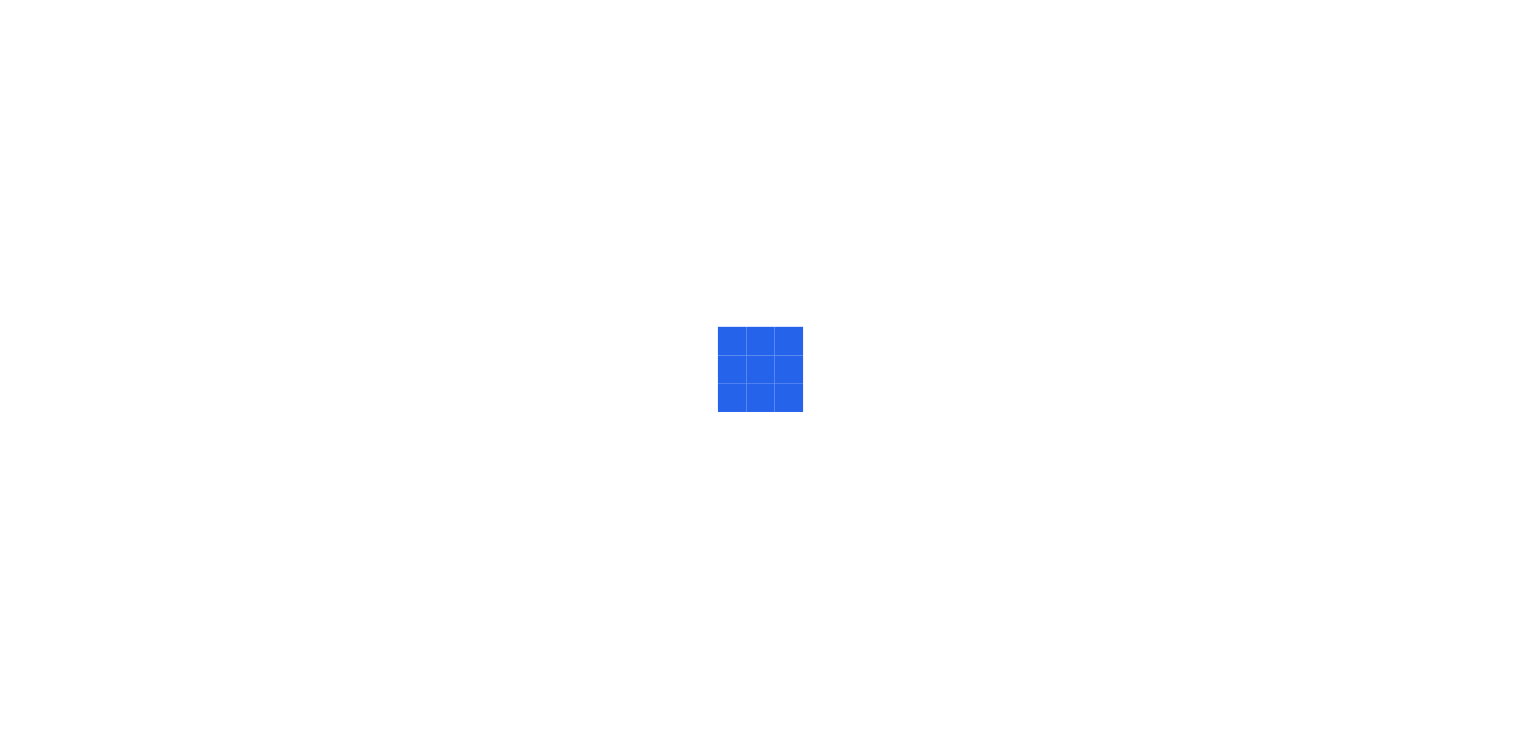 scroll, scrollTop: 0, scrollLeft: 0, axis: both 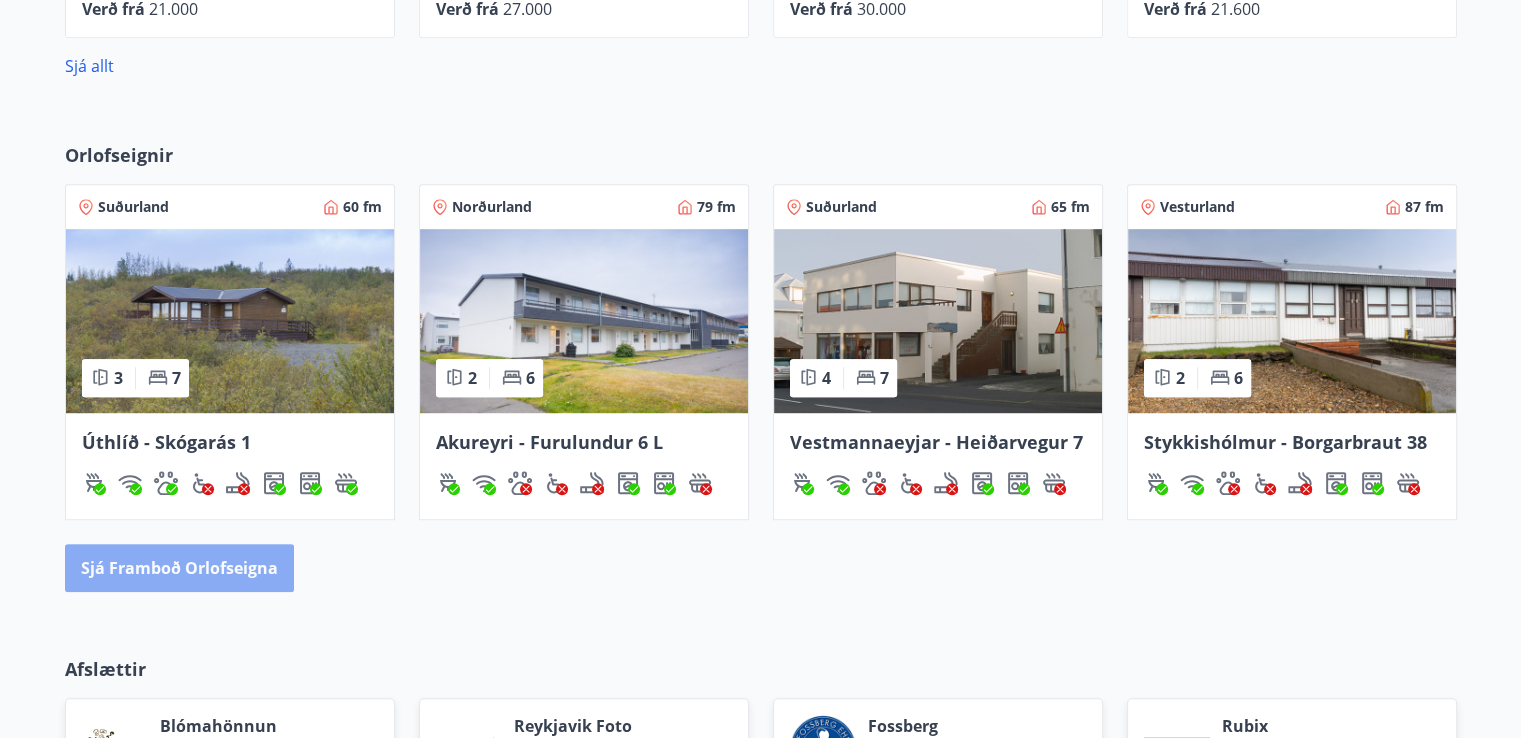 click on "Sjá framboð orlofseigna" at bounding box center [179, 568] 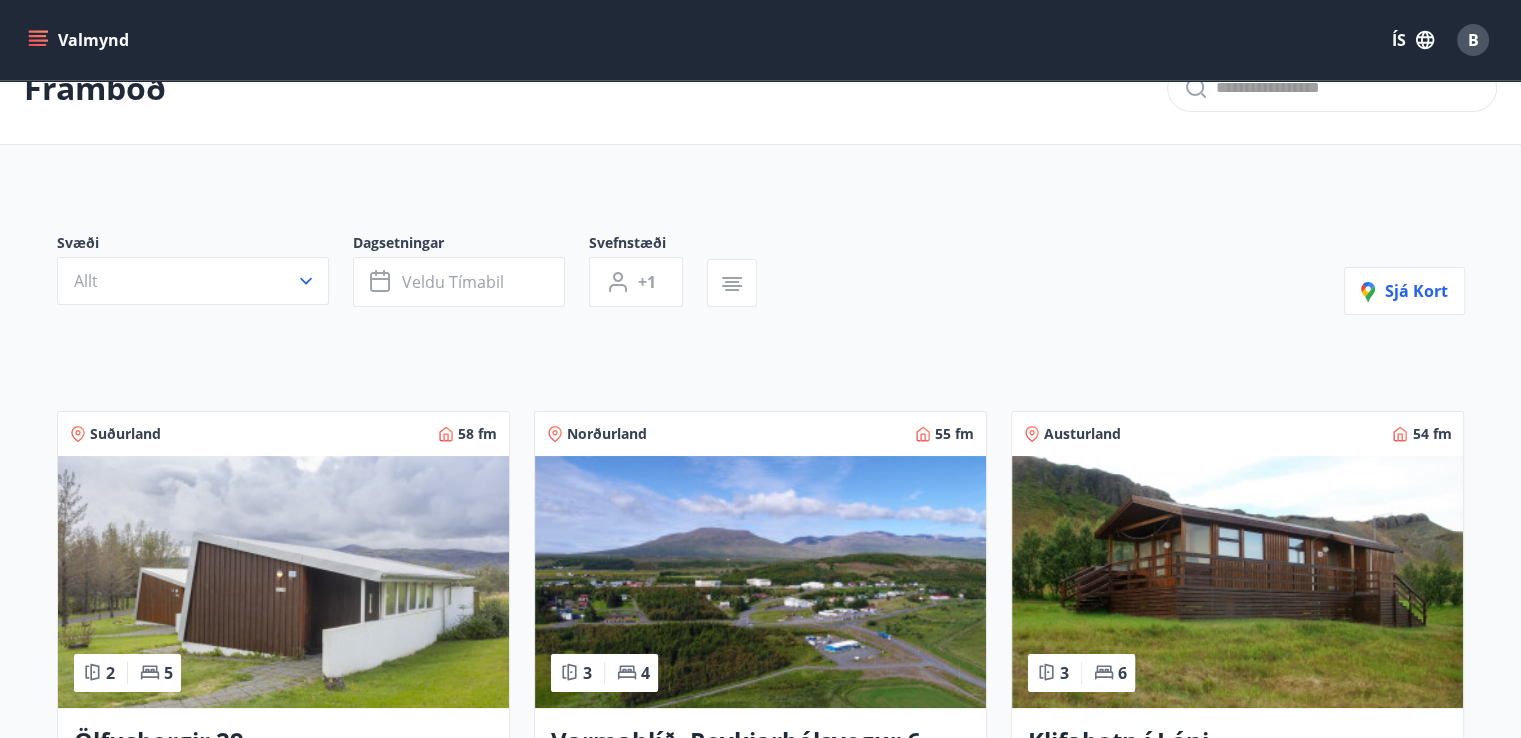 scroll, scrollTop: 0, scrollLeft: 0, axis: both 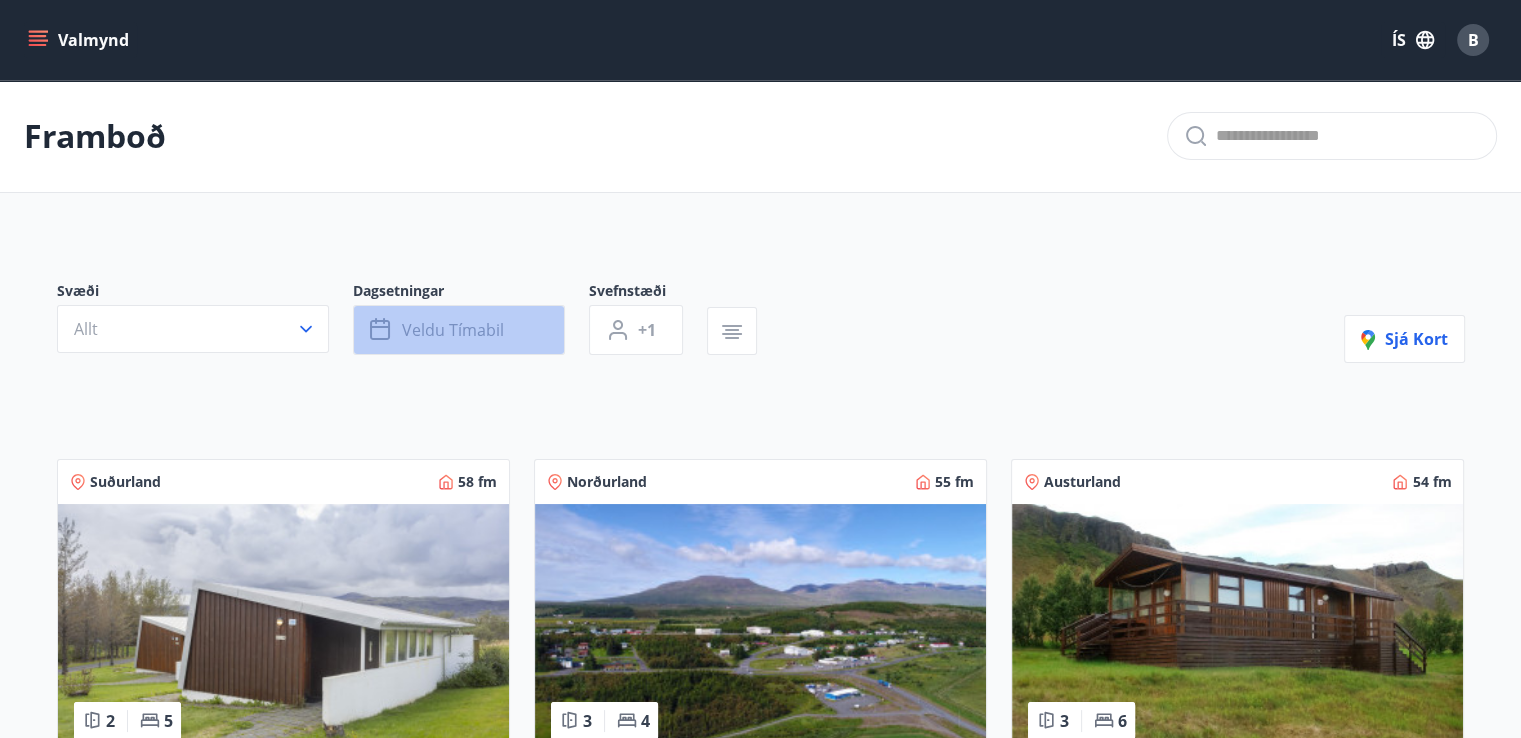 click on "Veldu tímabil" at bounding box center [453, 330] 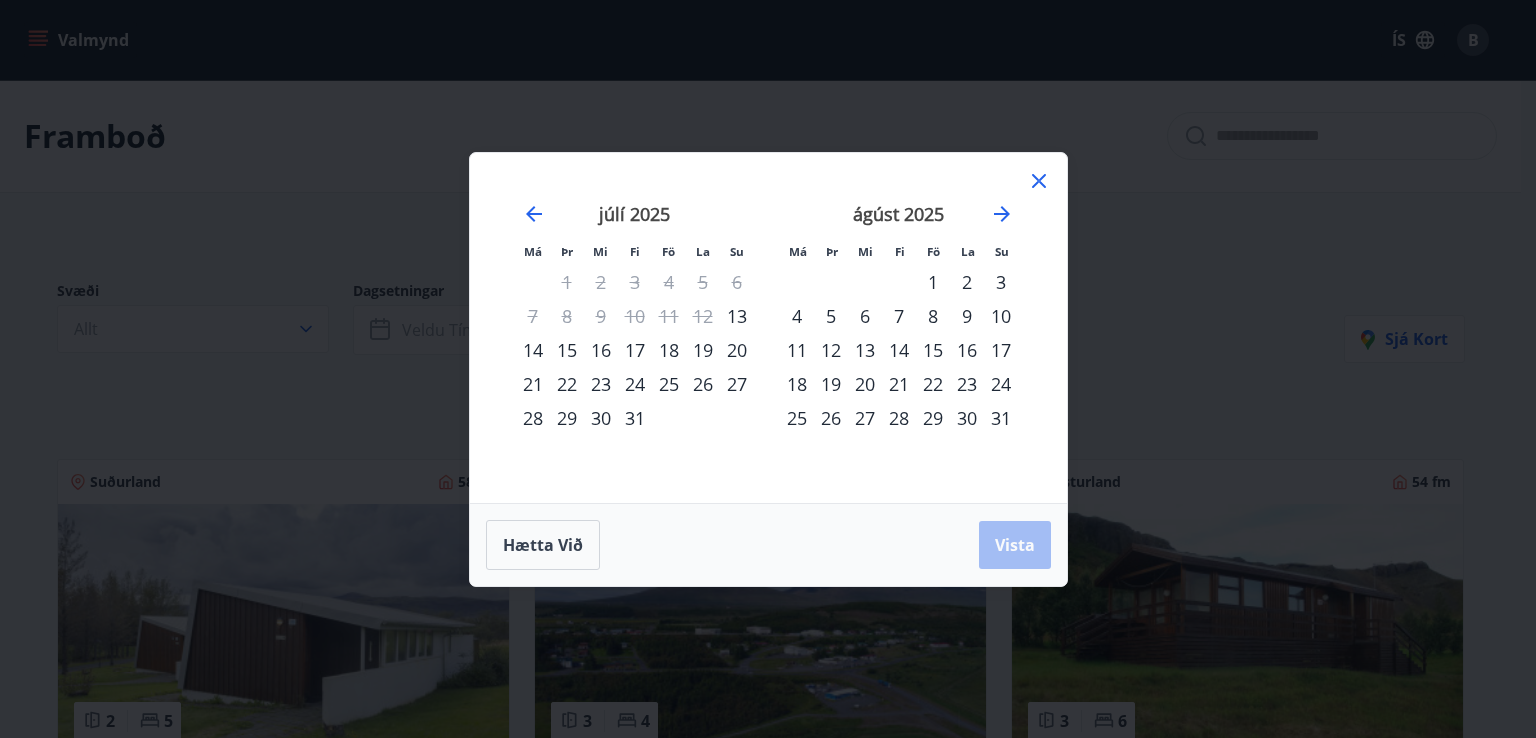 click 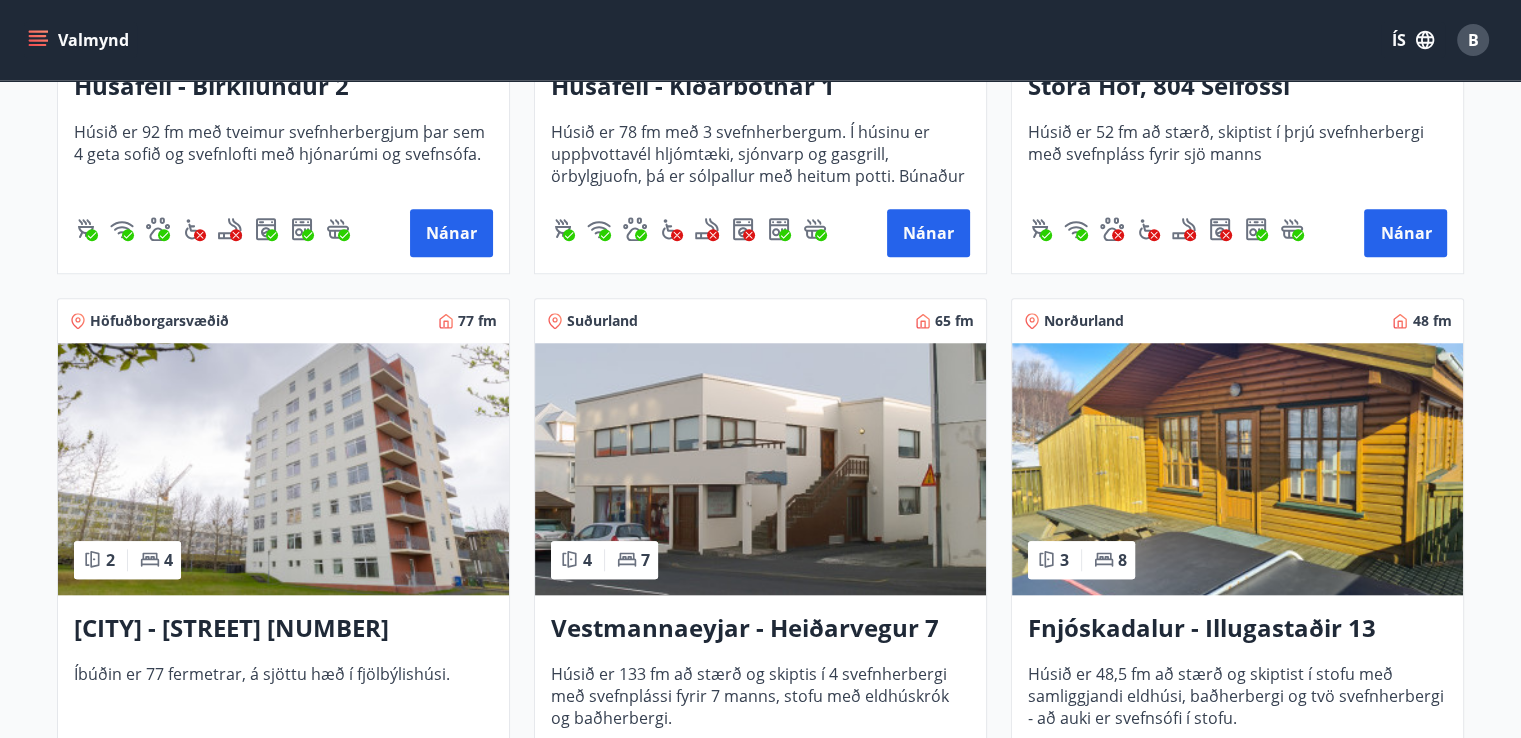 scroll, scrollTop: 1893, scrollLeft: 0, axis: vertical 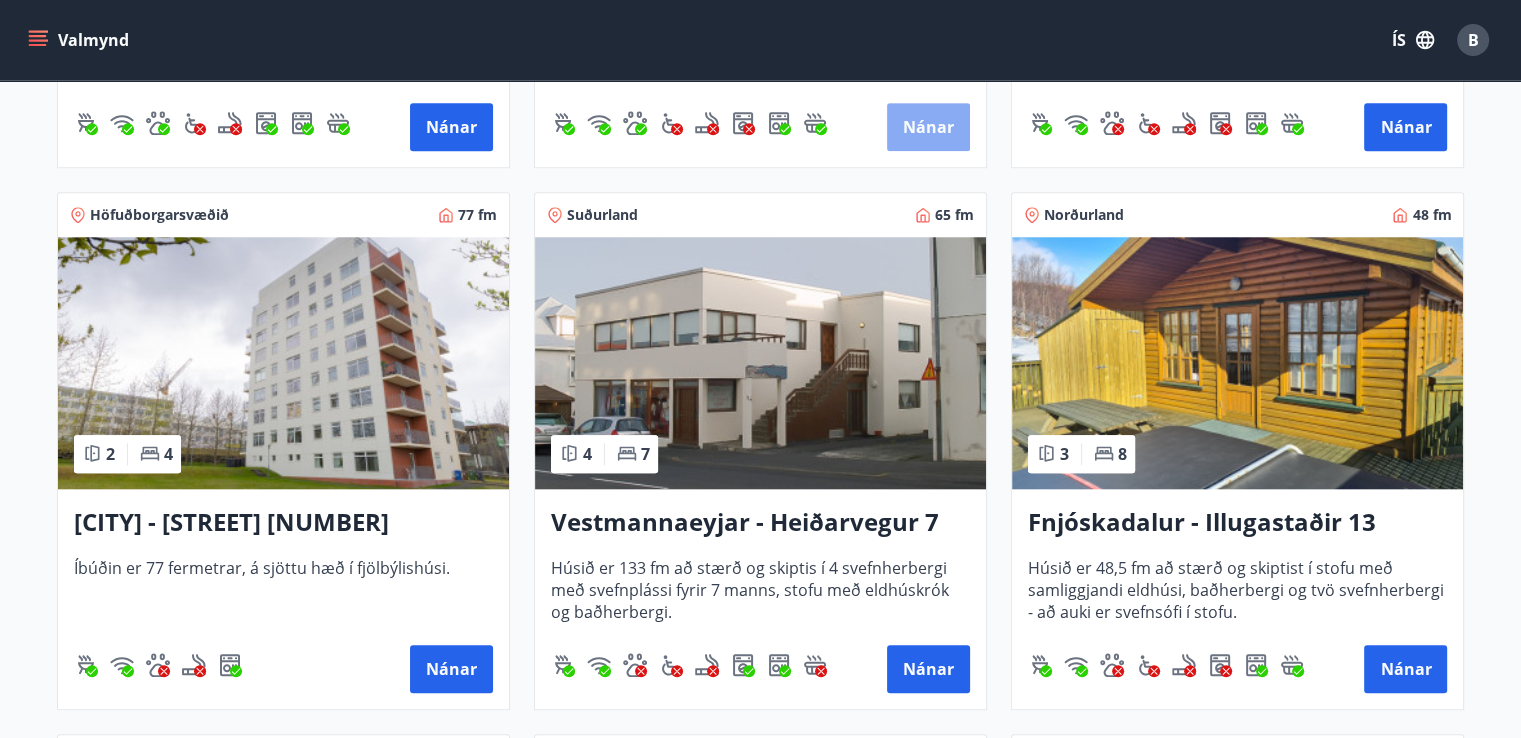 click on "Nánar" at bounding box center [928, 127] 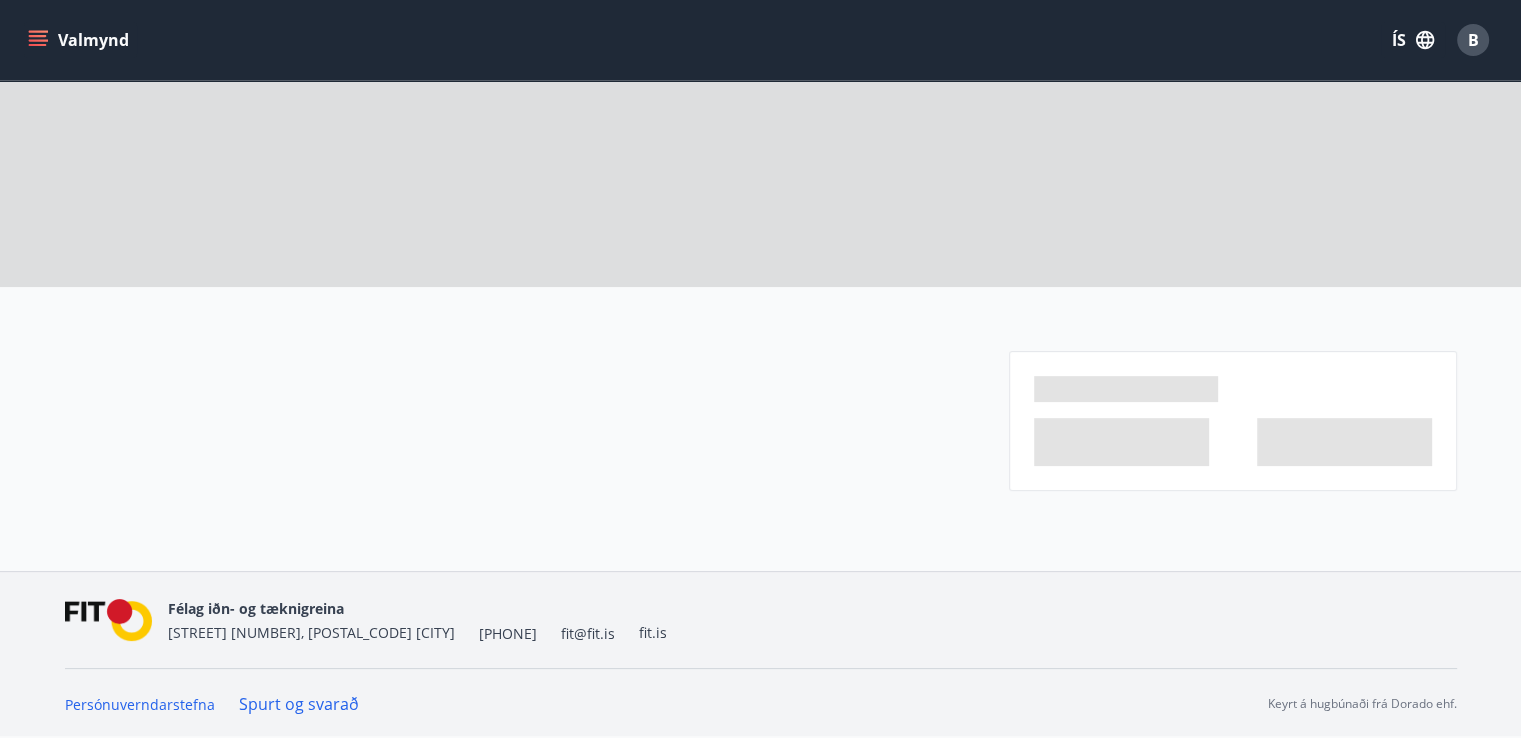 scroll, scrollTop: 0, scrollLeft: 0, axis: both 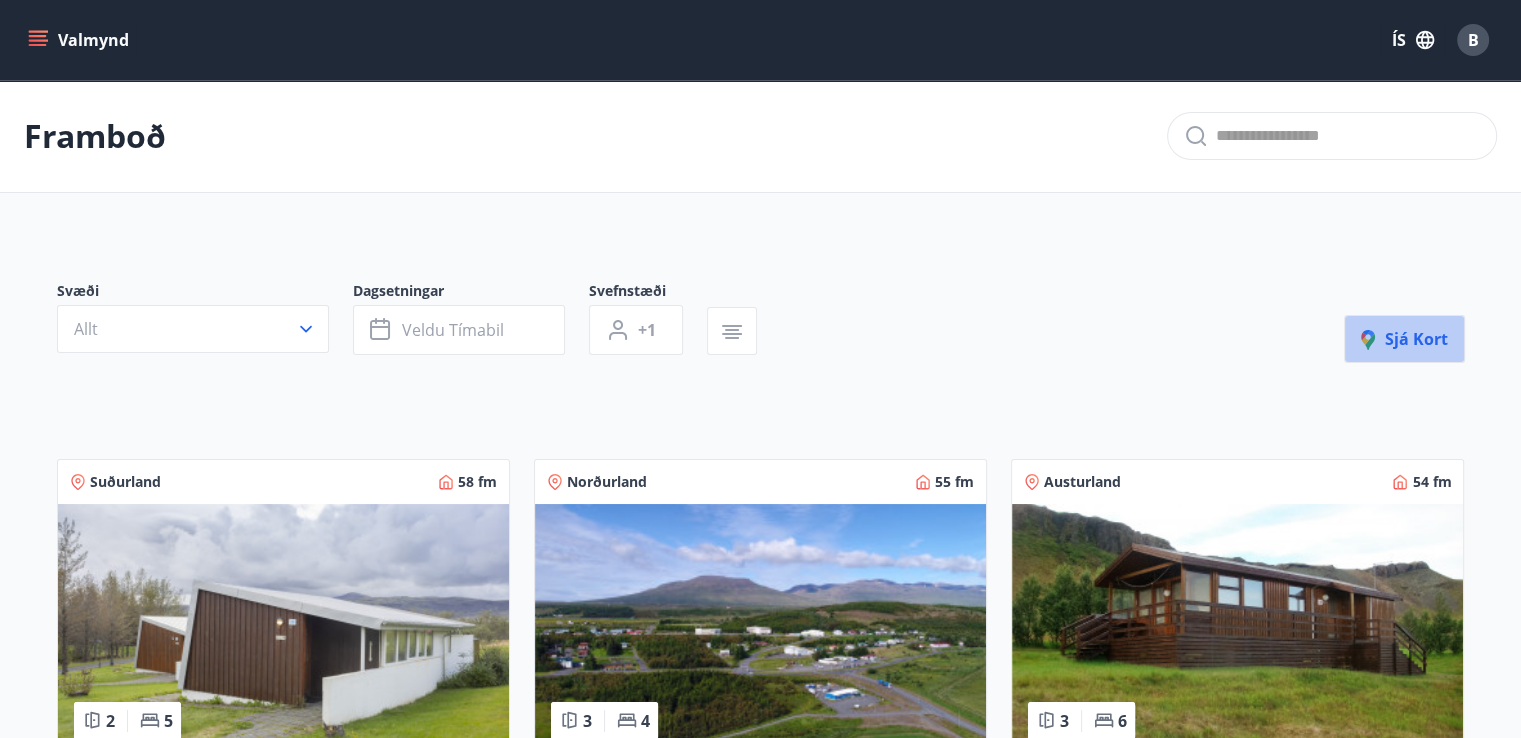 click on "Sjá kort" at bounding box center (1404, 339) 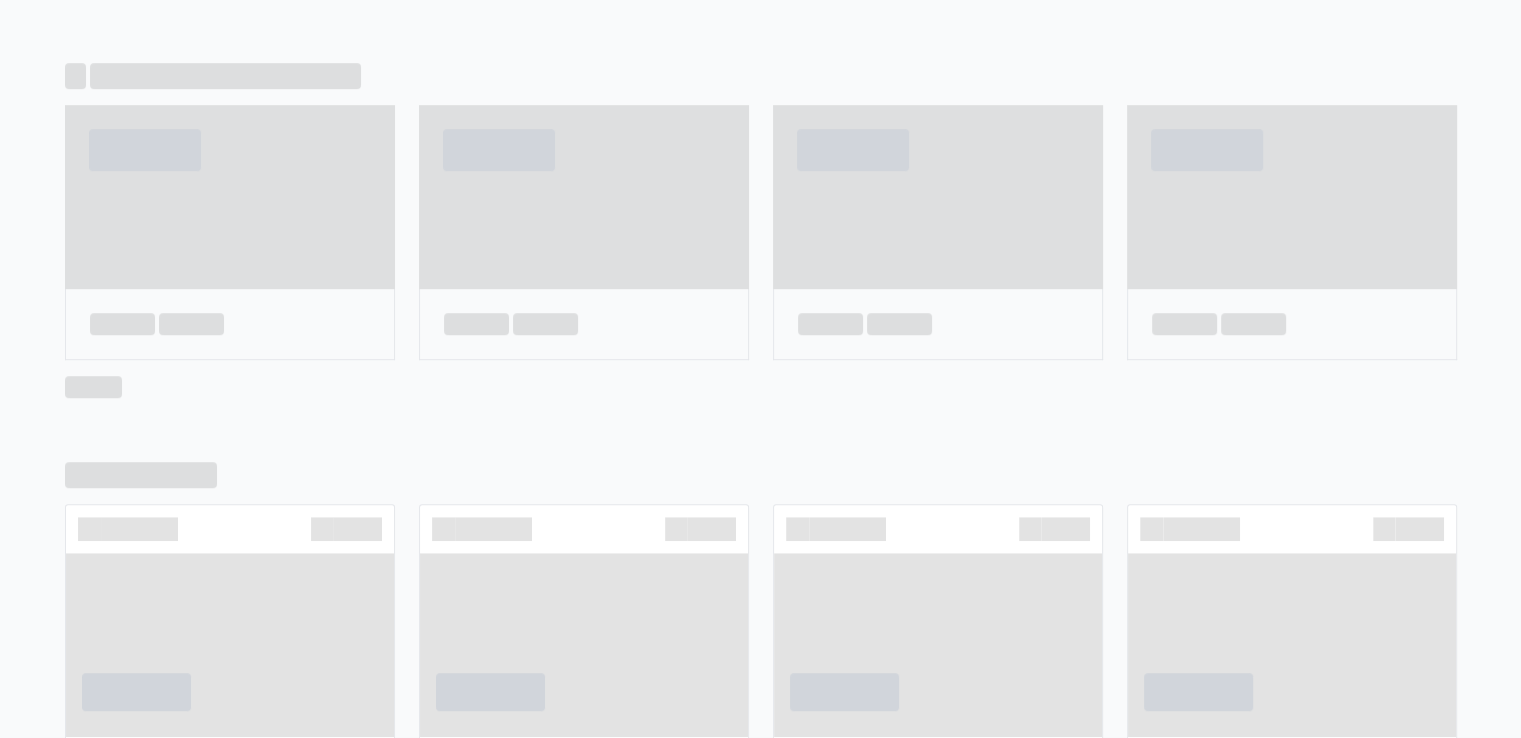 scroll, scrollTop: 1192, scrollLeft: 0, axis: vertical 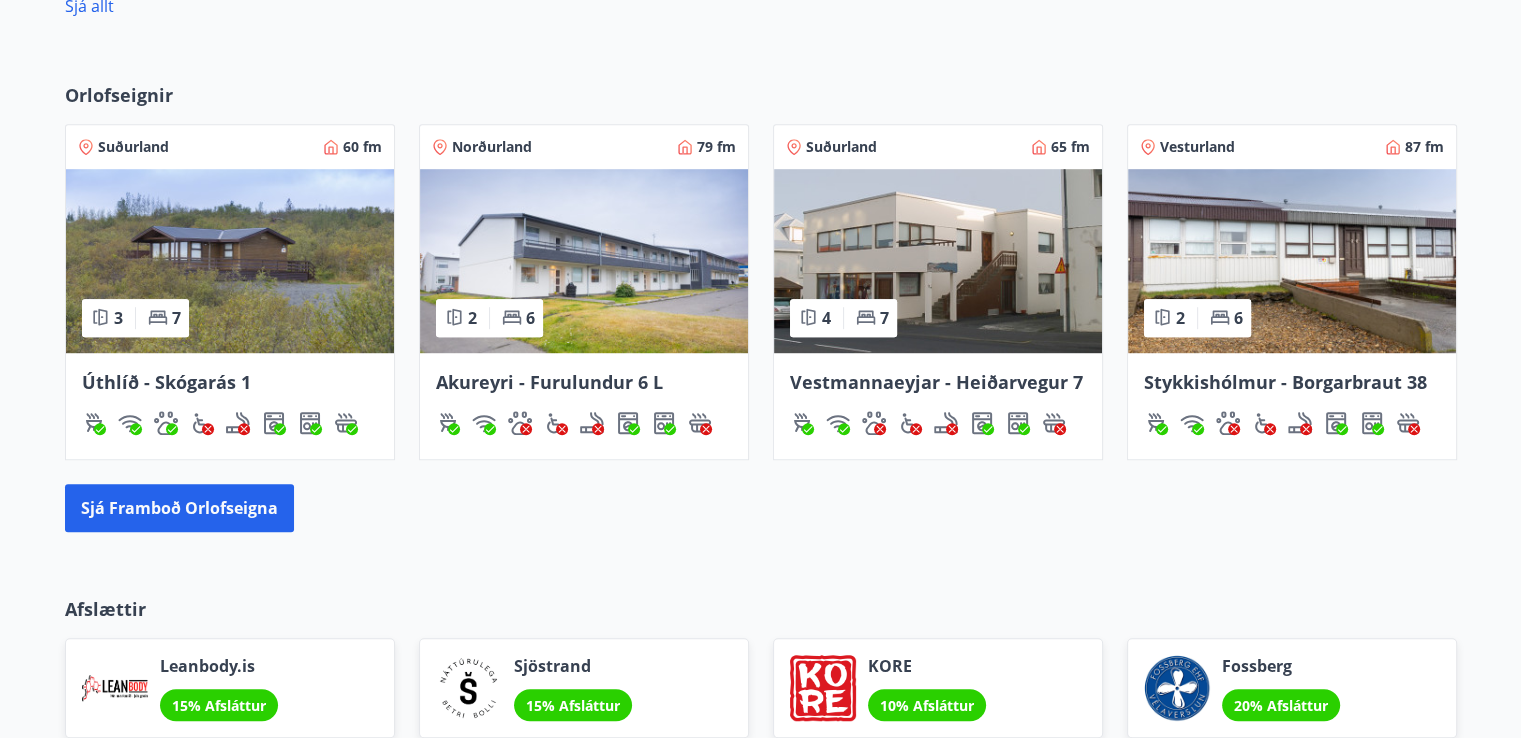 click at bounding box center (584, 261) 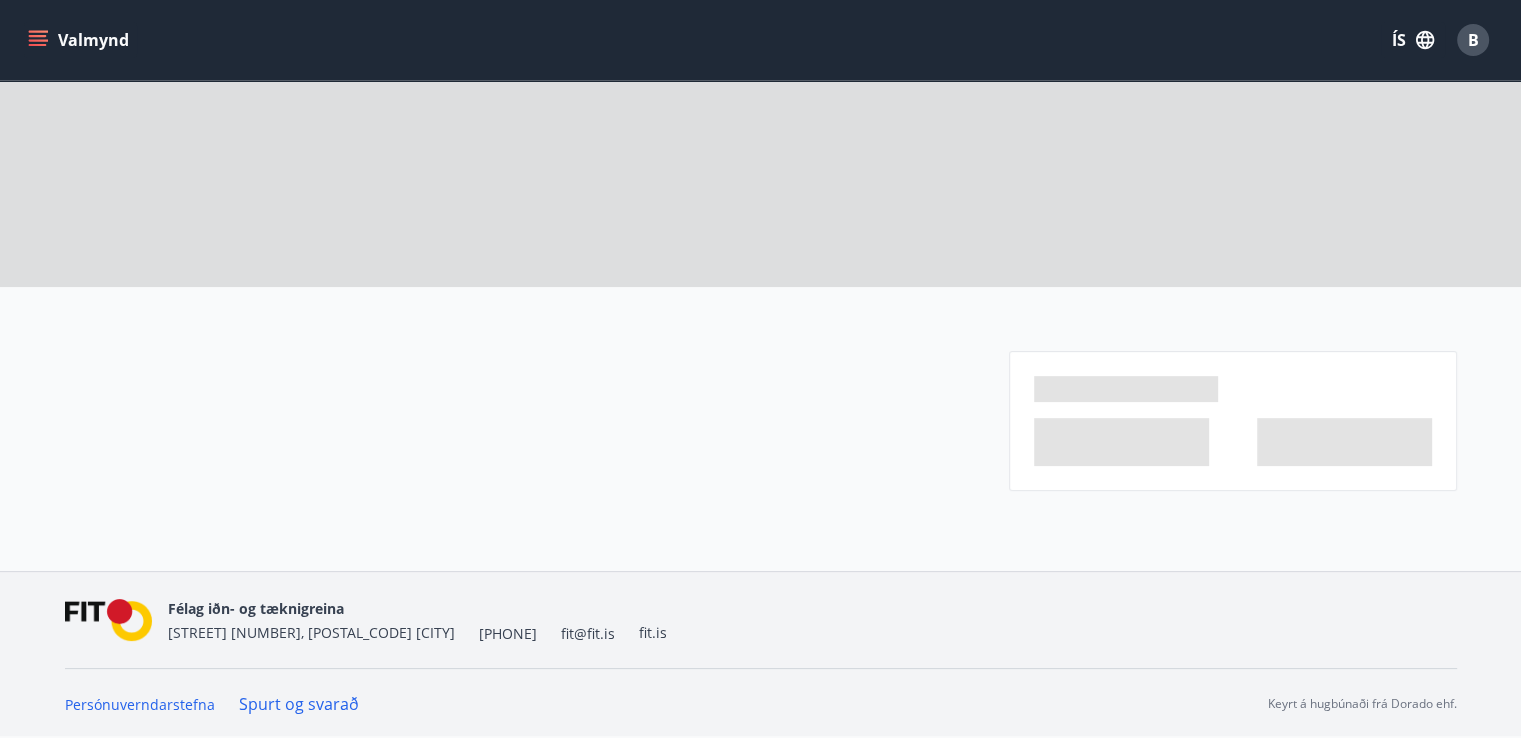 scroll, scrollTop: 0, scrollLeft: 0, axis: both 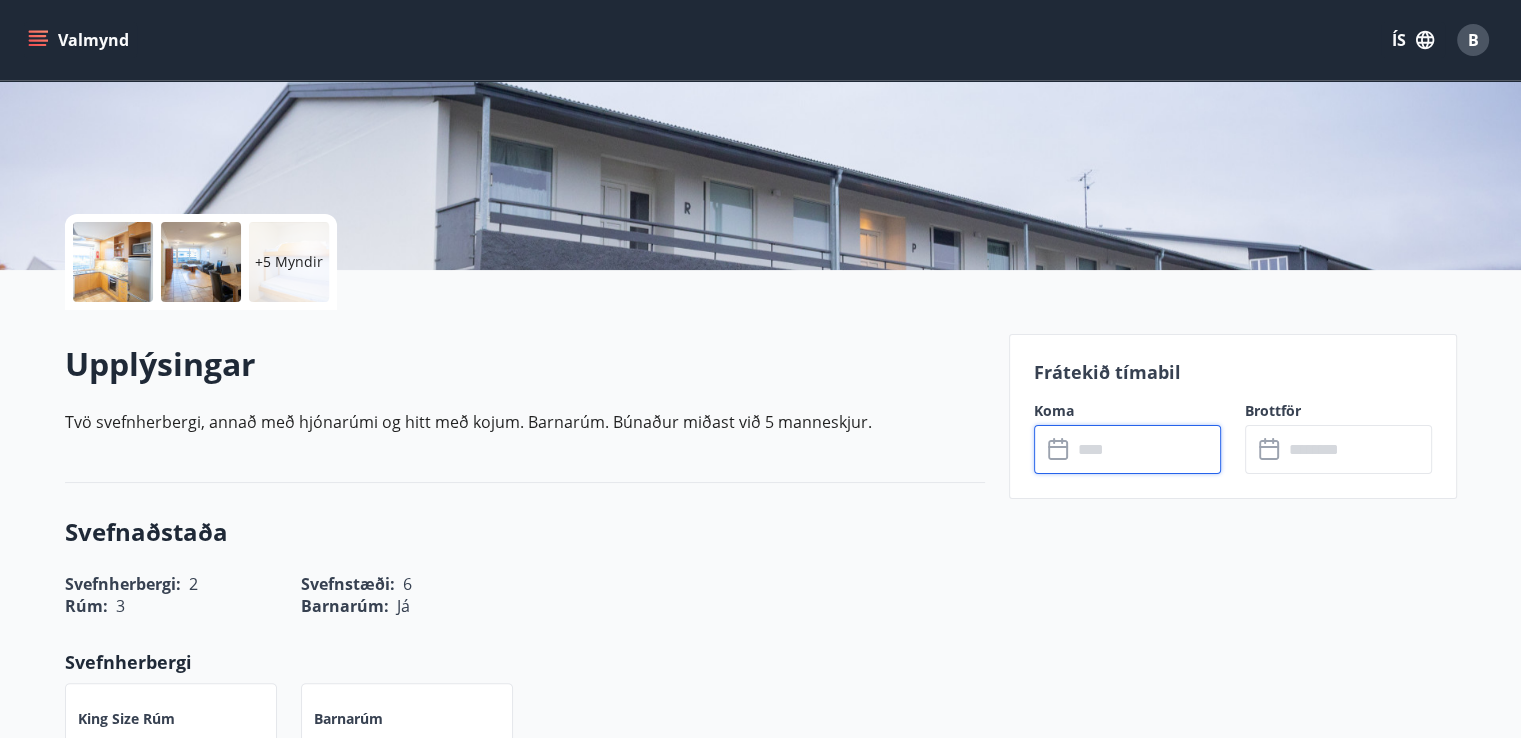 click at bounding box center (1146, 449) 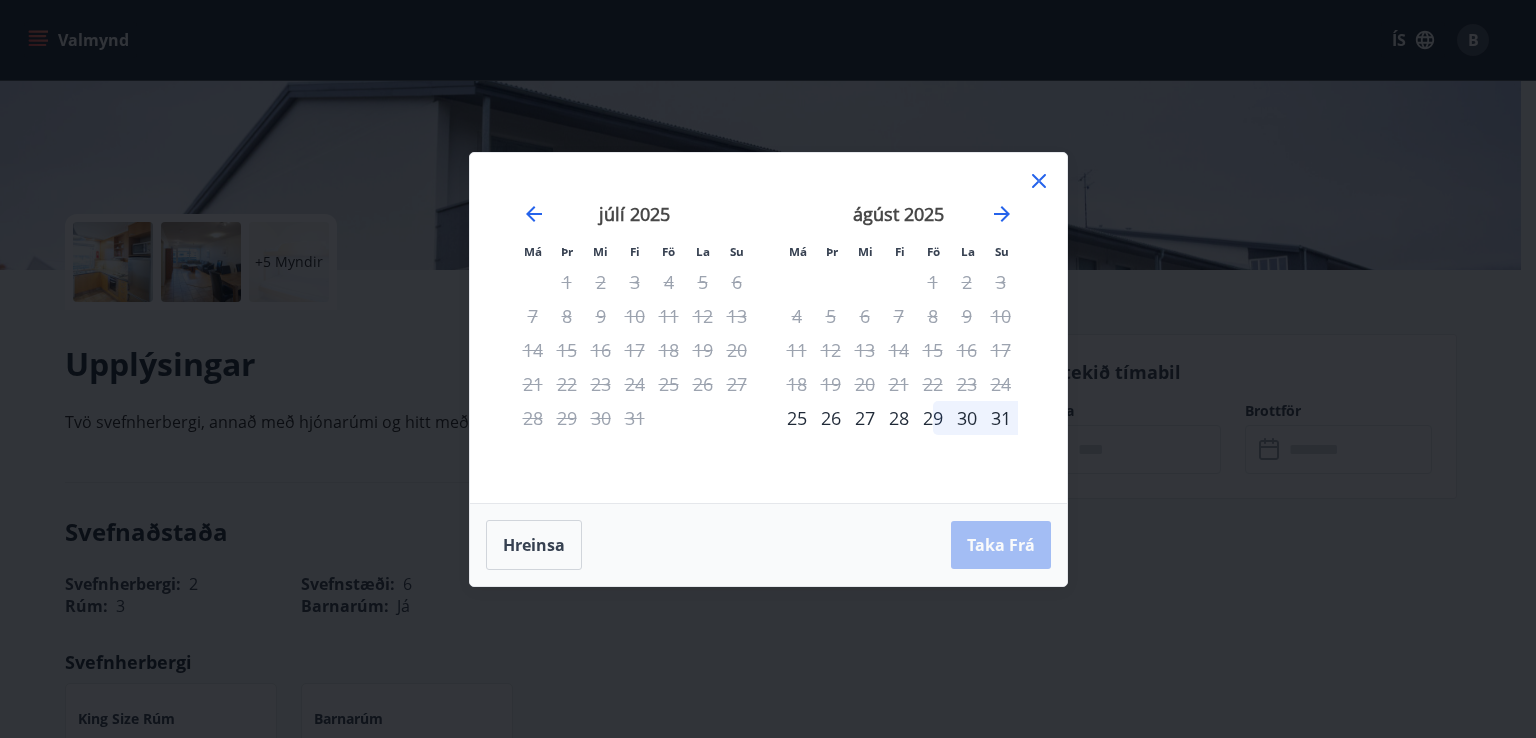 click 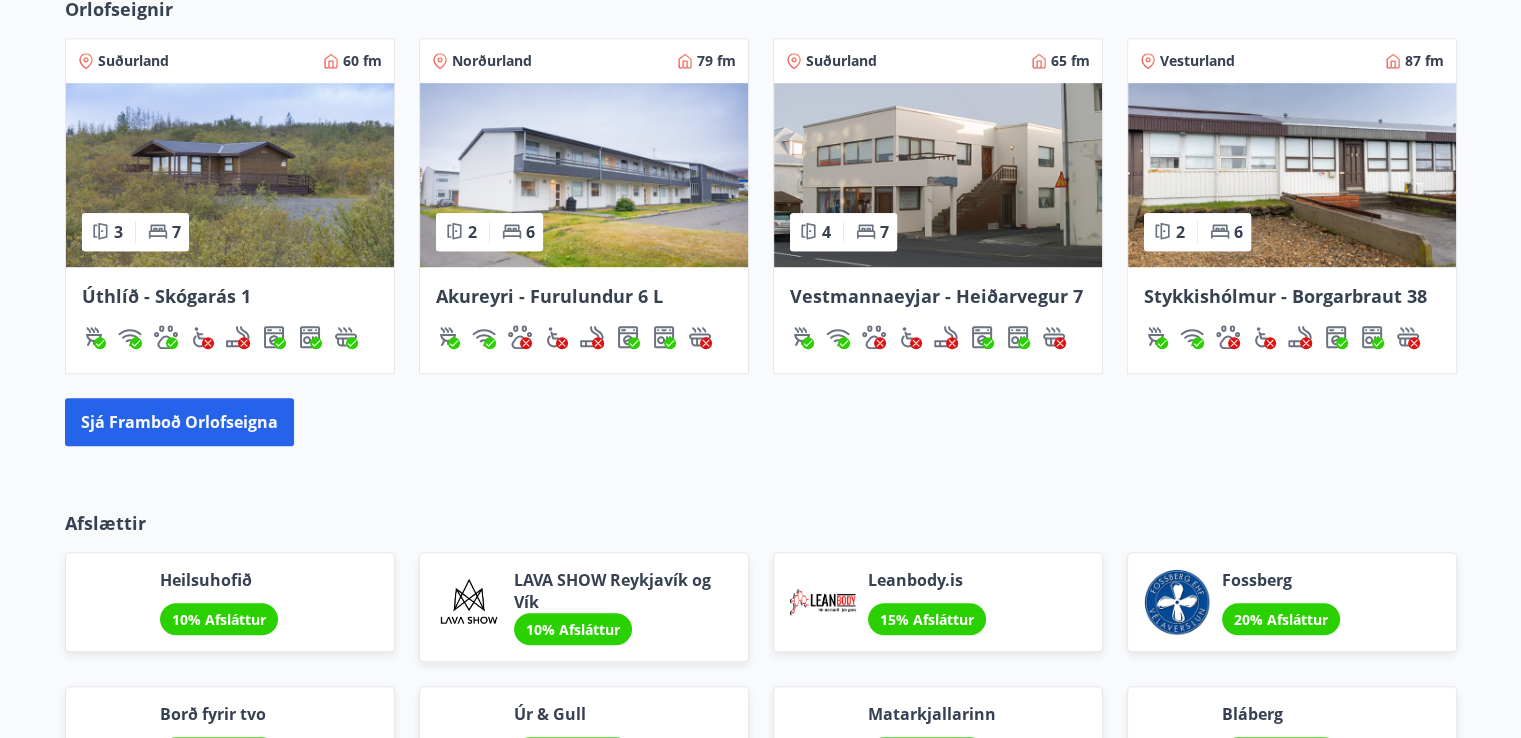 scroll, scrollTop: 1317, scrollLeft: 0, axis: vertical 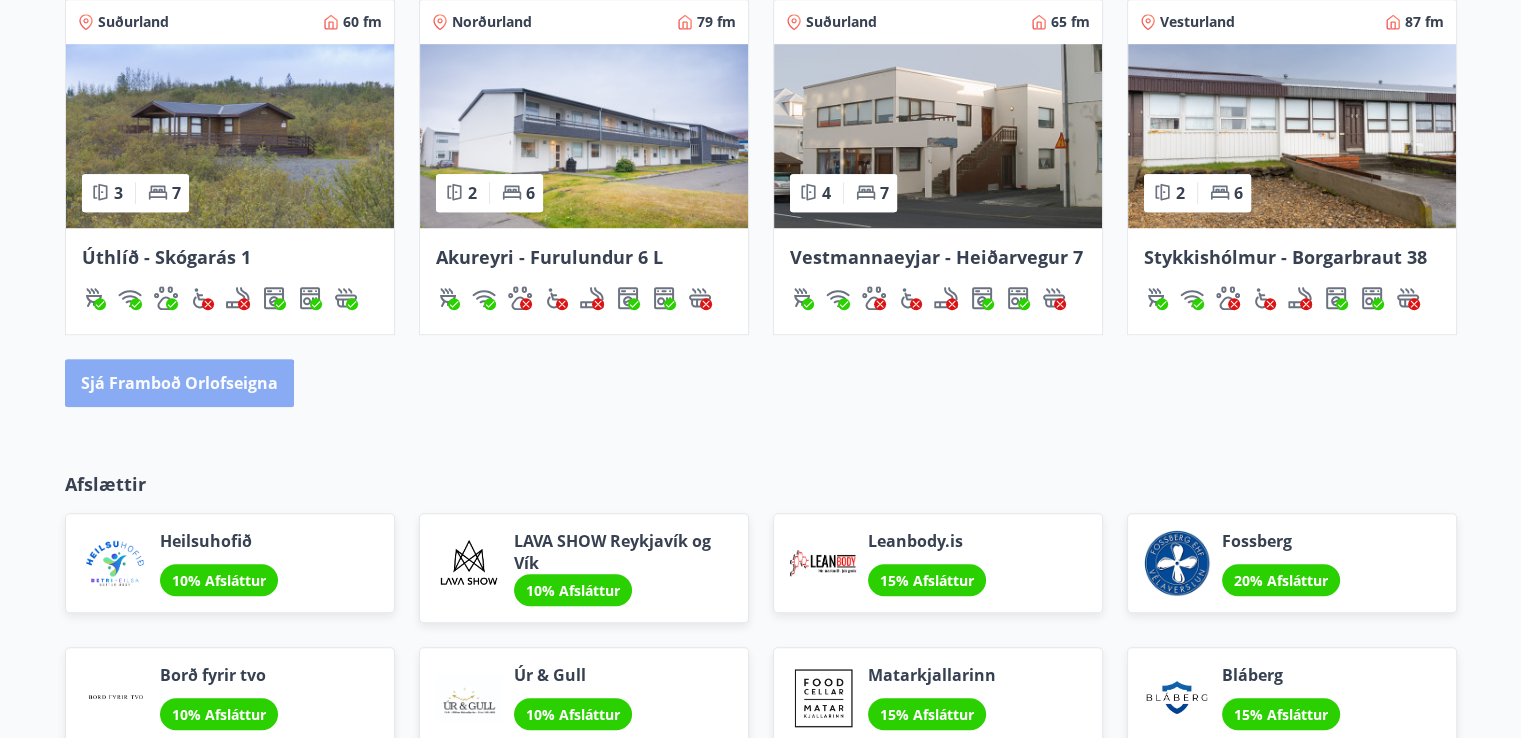 click on "Sjá framboð orlofseigna" at bounding box center [179, 383] 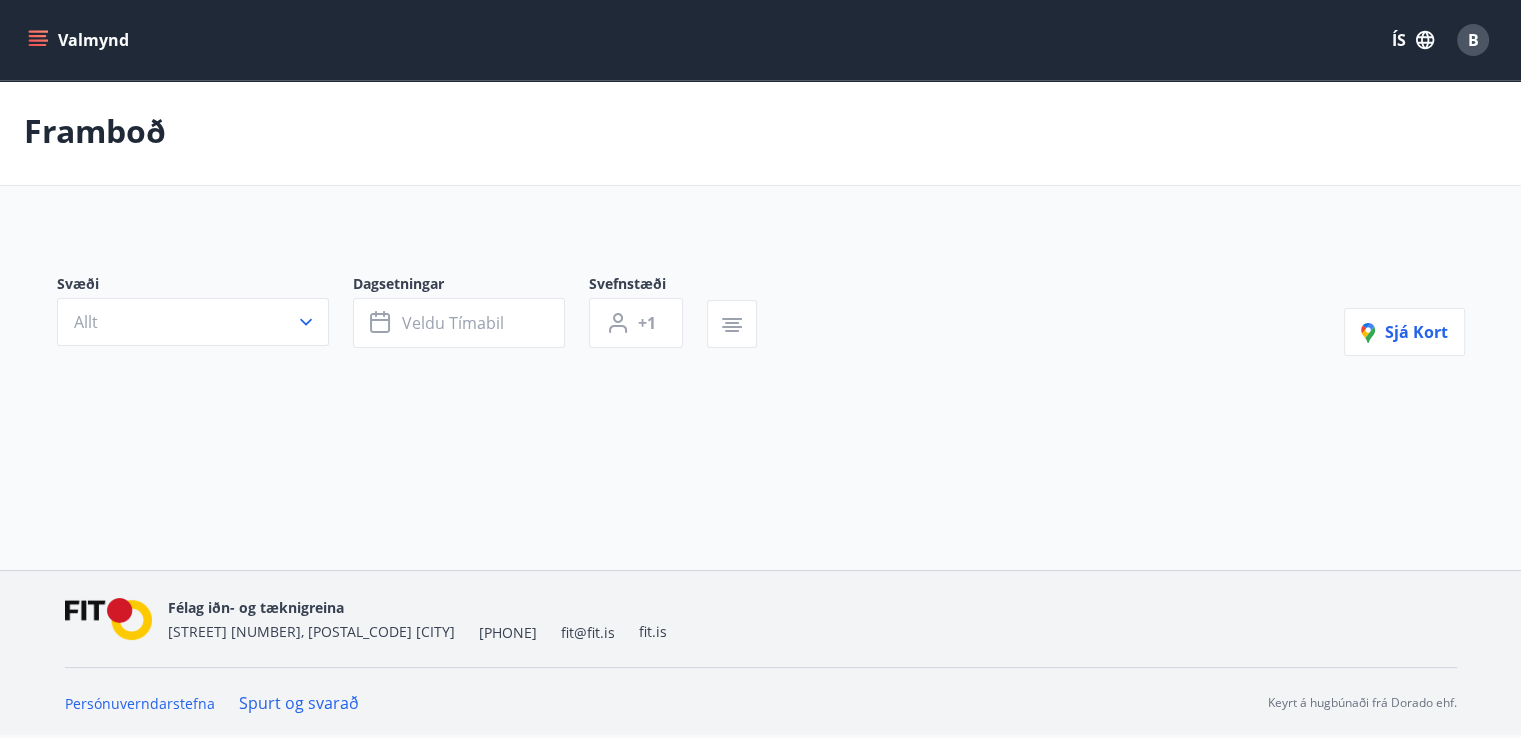 scroll, scrollTop: 0, scrollLeft: 0, axis: both 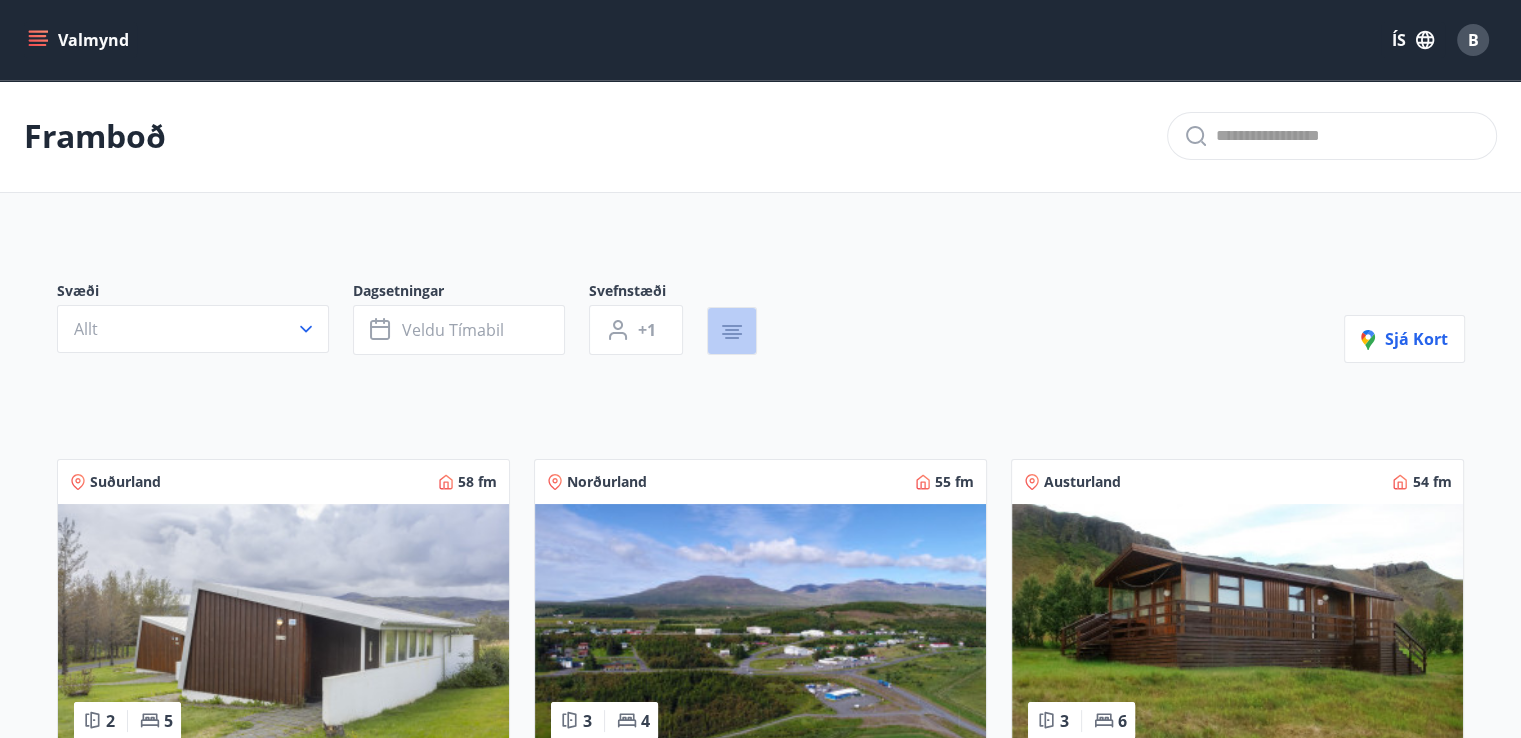 click 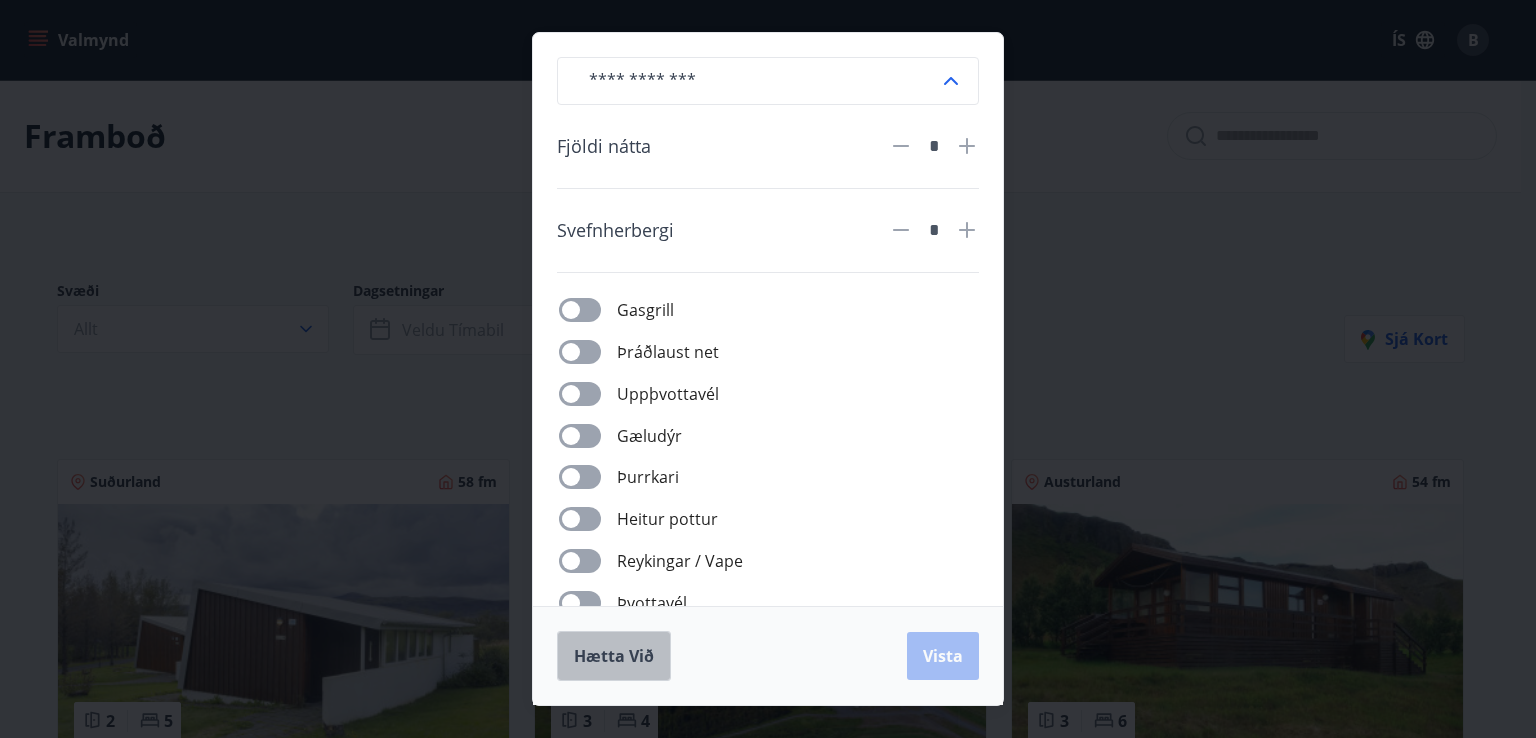 click on "Hætta við" at bounding box center [614, 656] 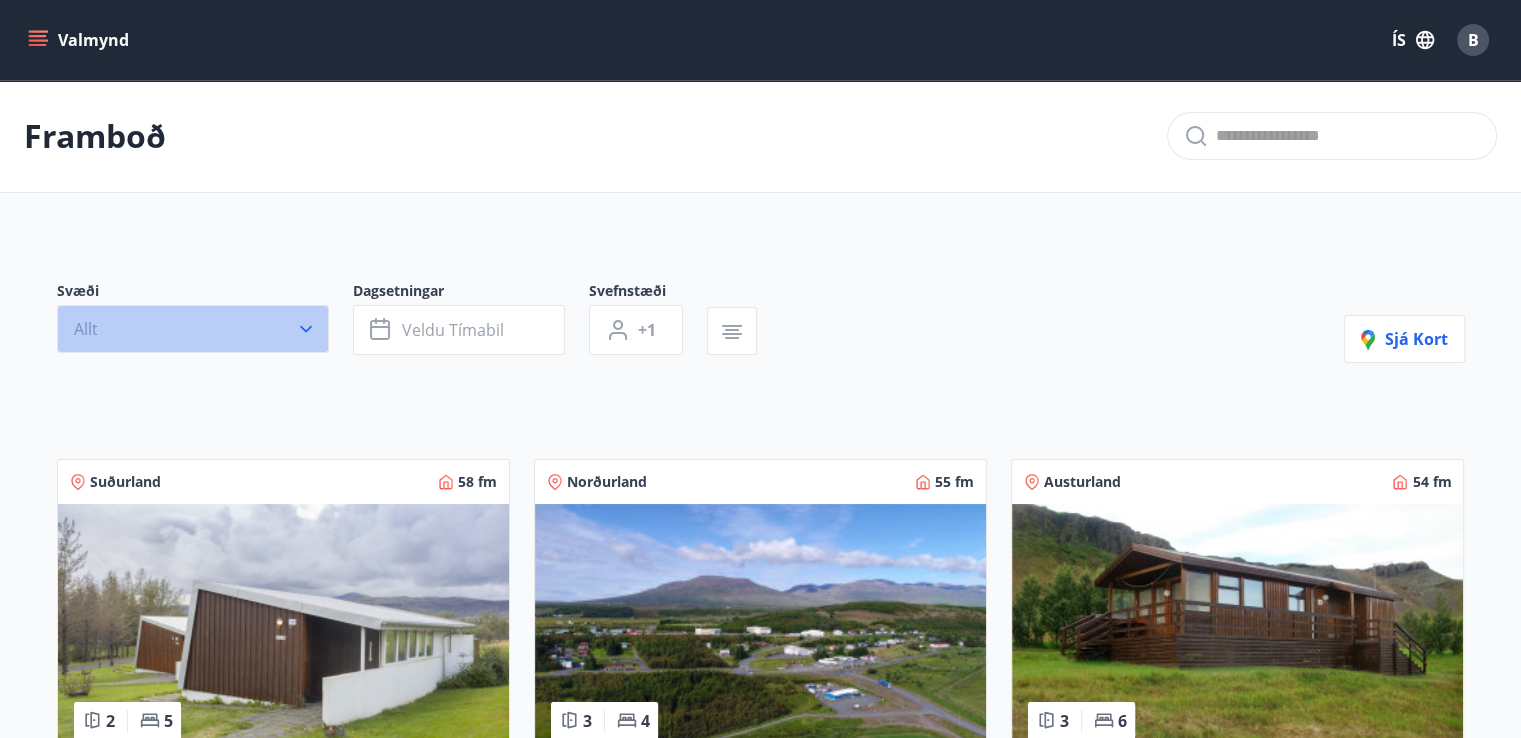 click 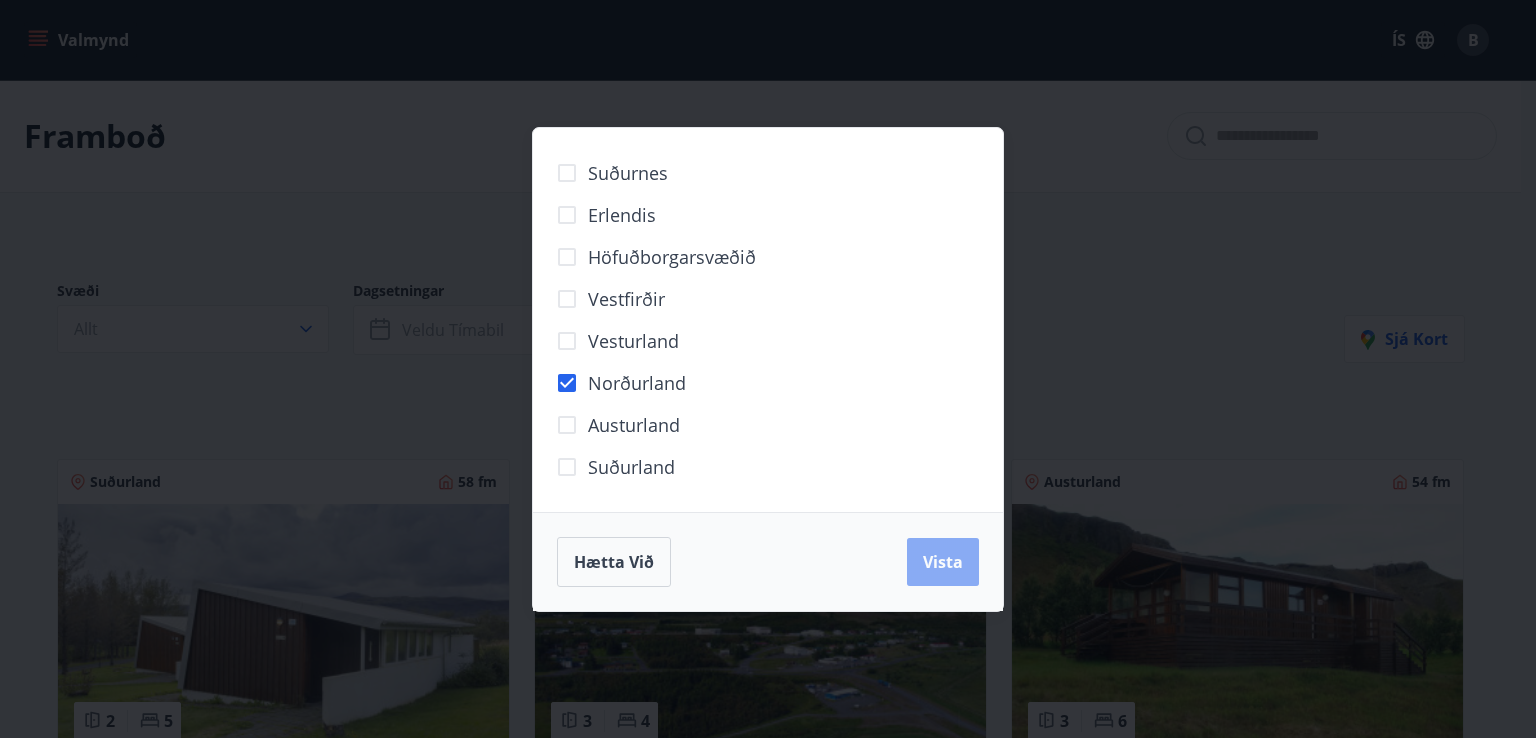 click on "Vista" at bounding box center (943, 562) 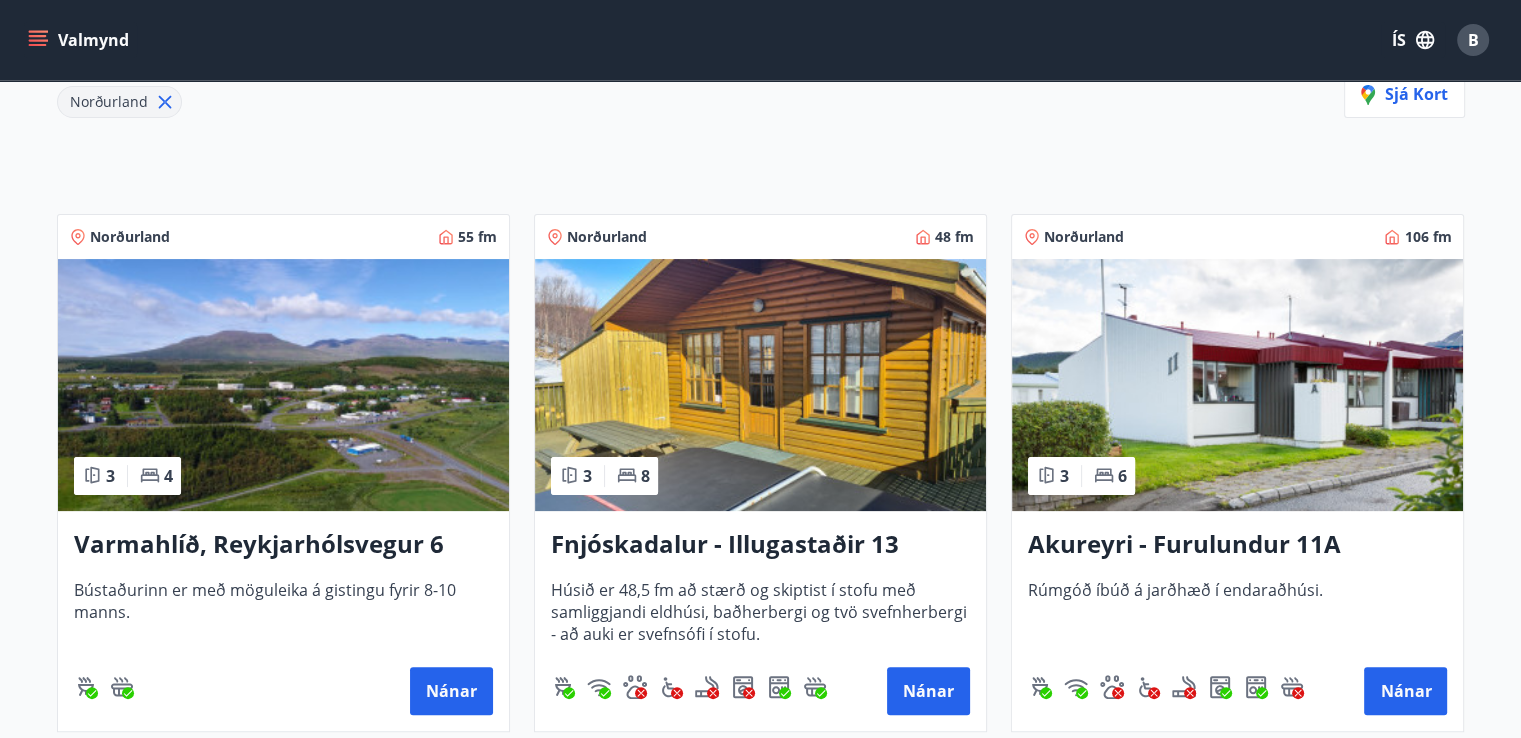 scroll, scrollTop: 320, scrollLeft: 0, axis: vertical 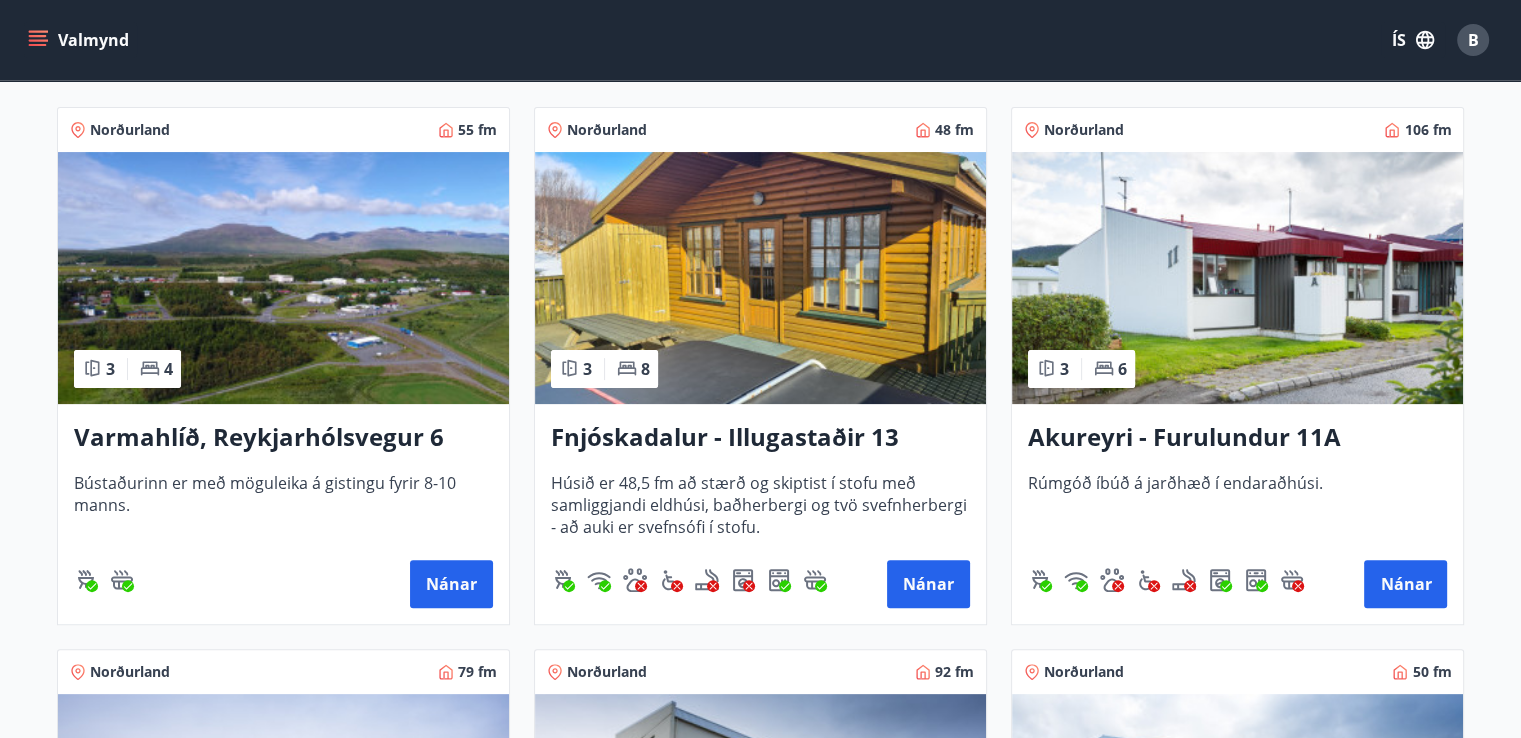 click on "Akureyri - Furulundur 11A" at bounding box center [1237, 438] 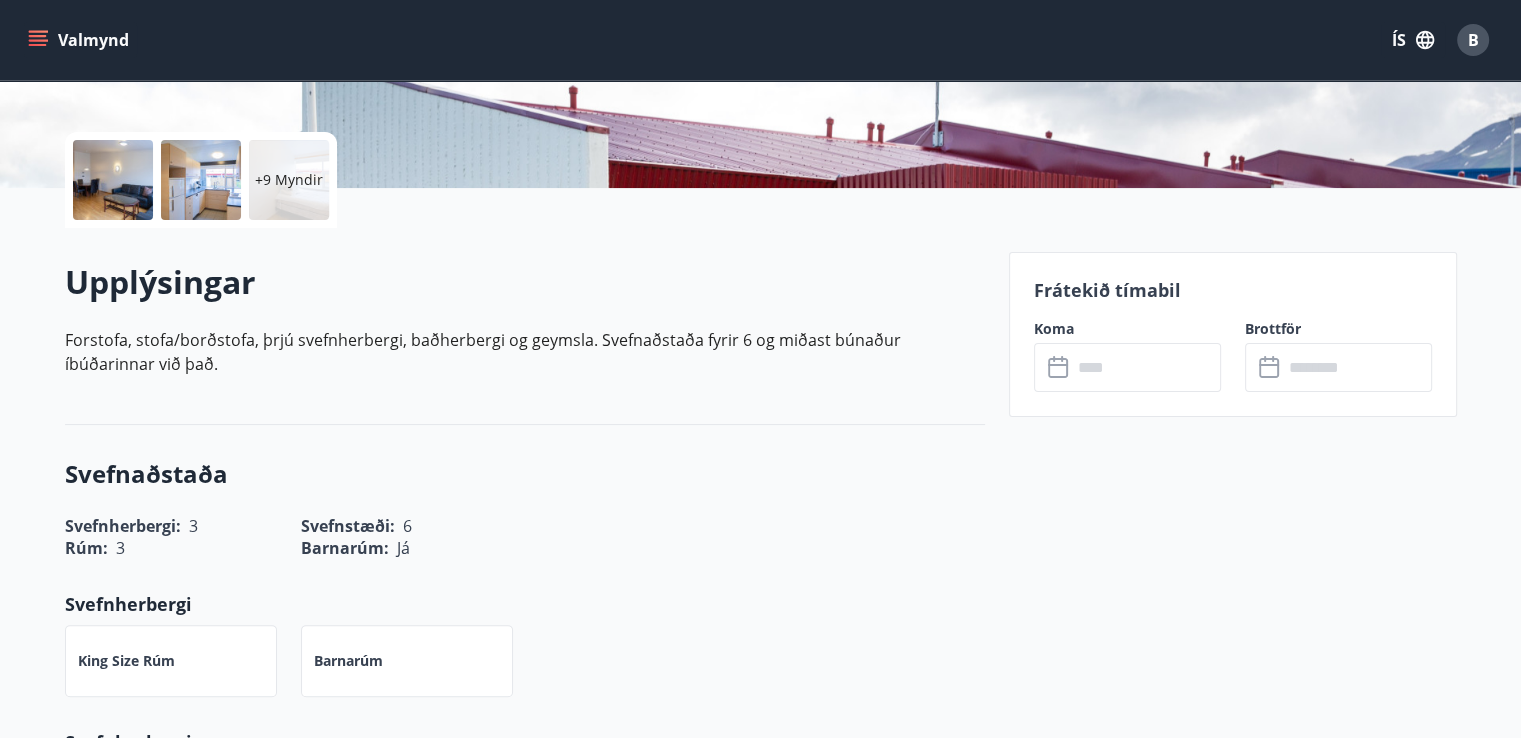 scroll, scrollTop: 453, scrollLeft: 0, axis: vertical 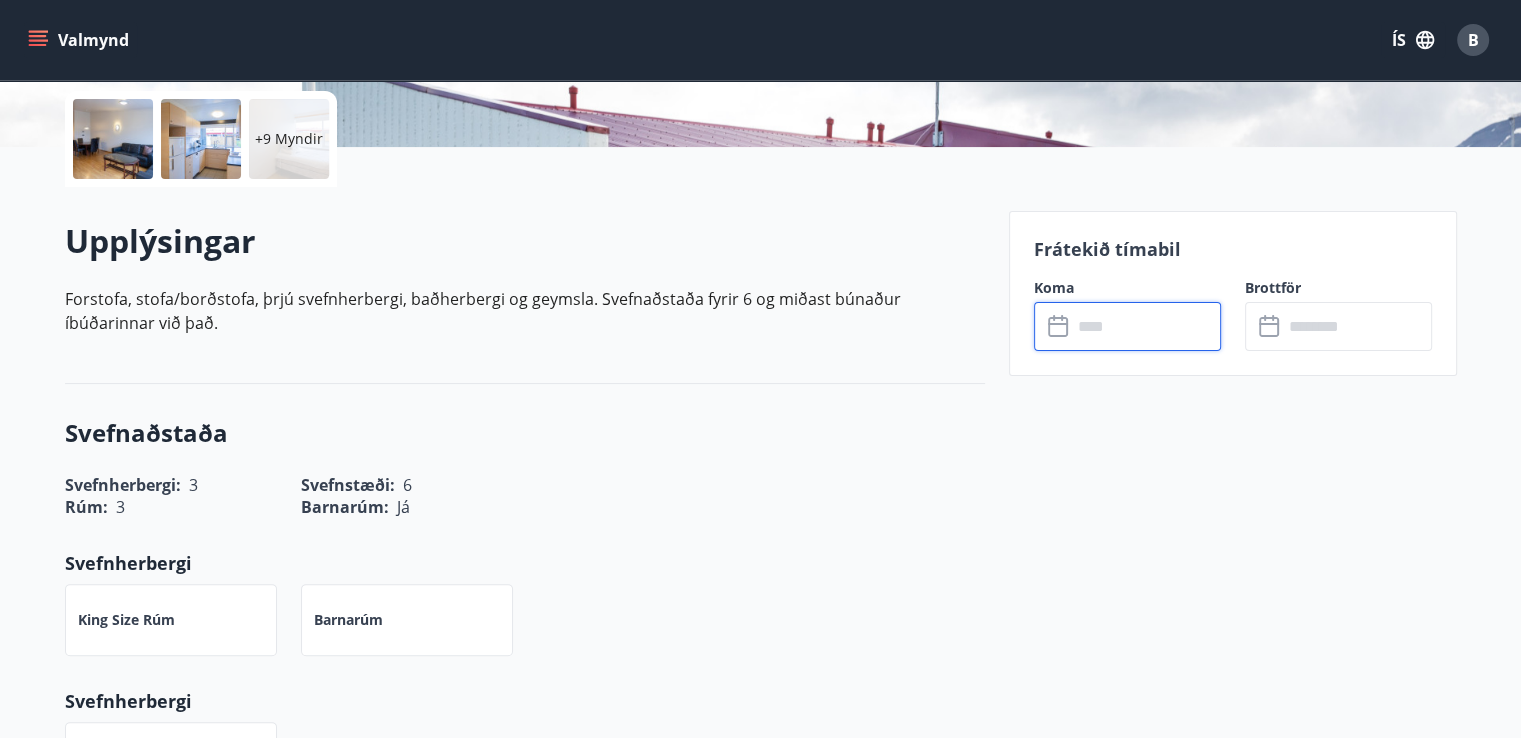 click at bounding box center [1146, 326] 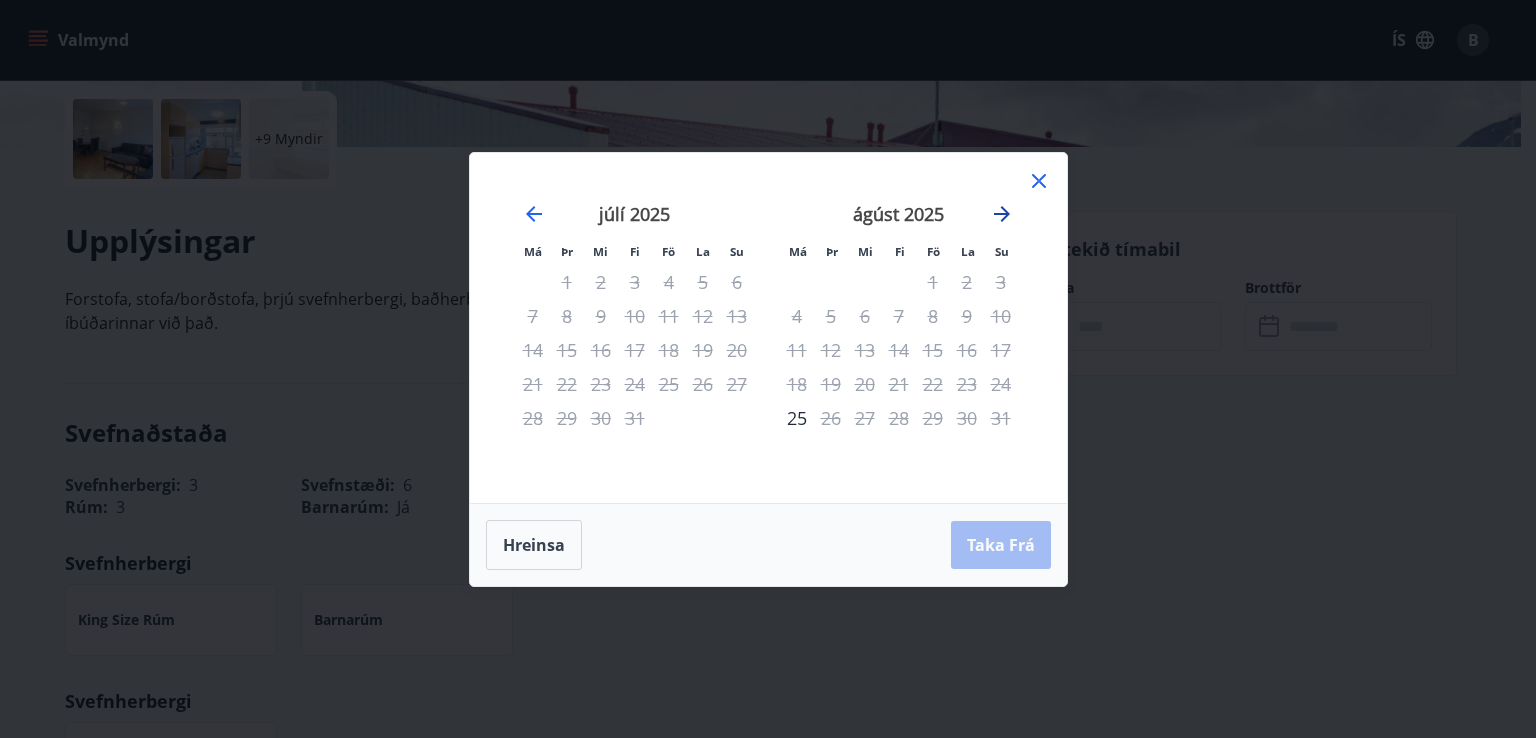 click 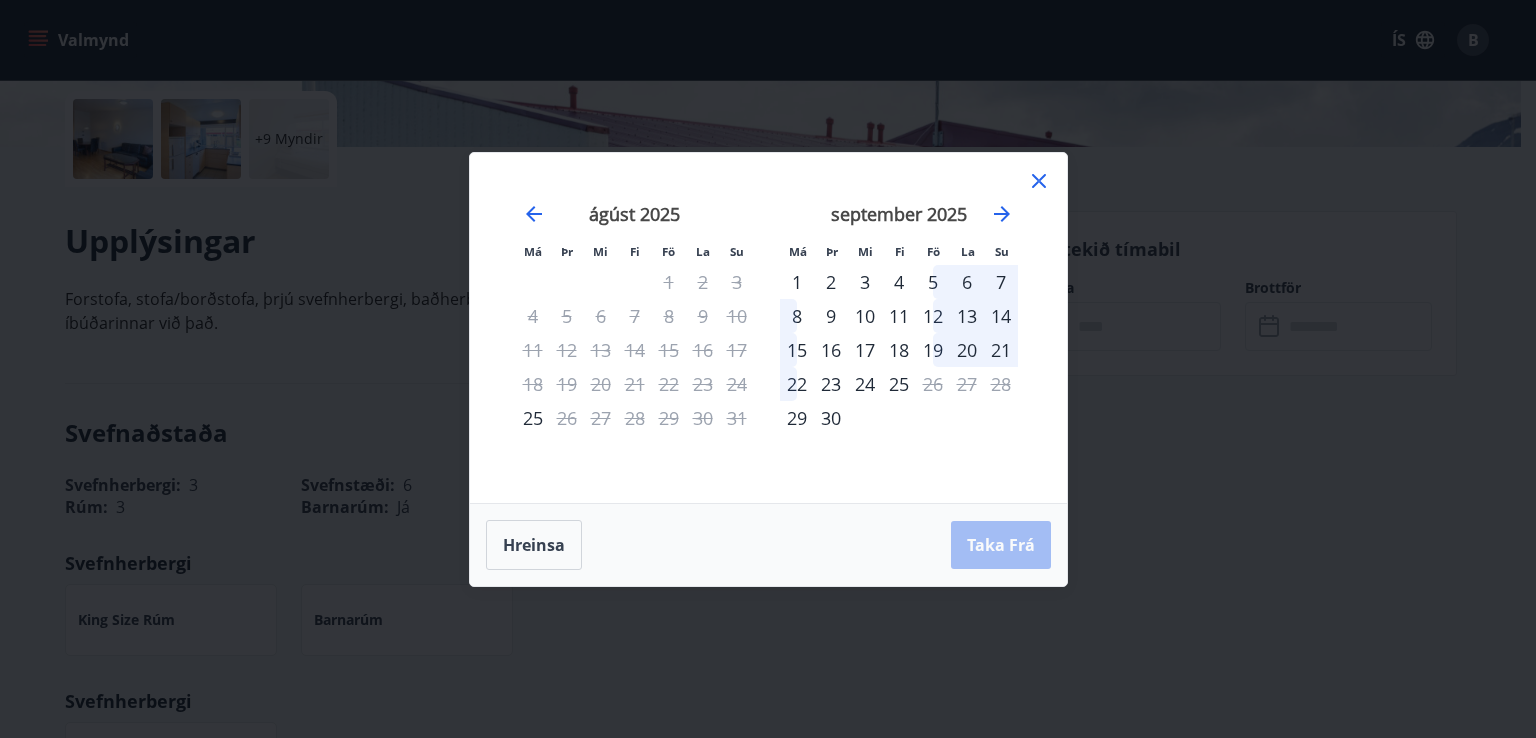 click 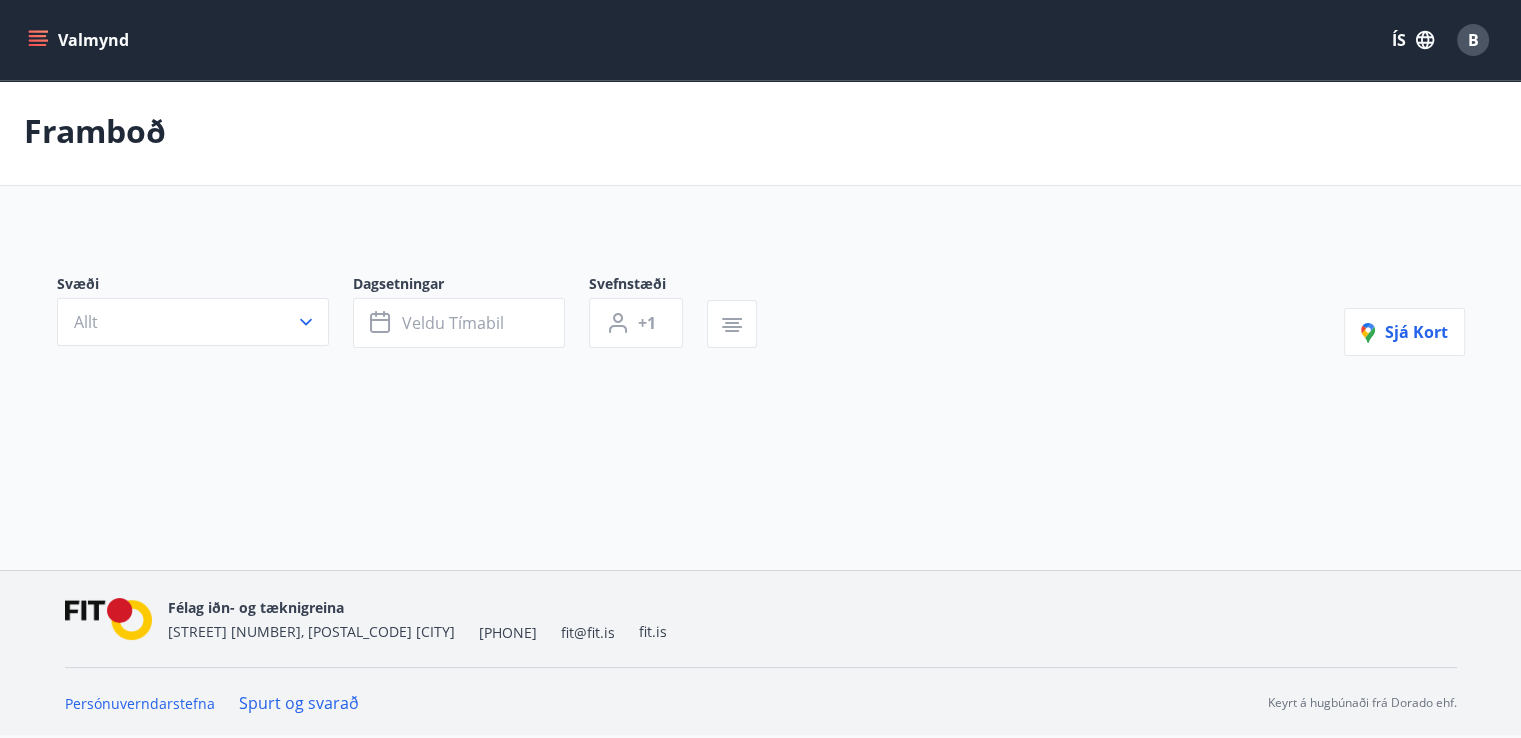 scroll, scrollTop: 0, scrollLeft: 0, axis: both 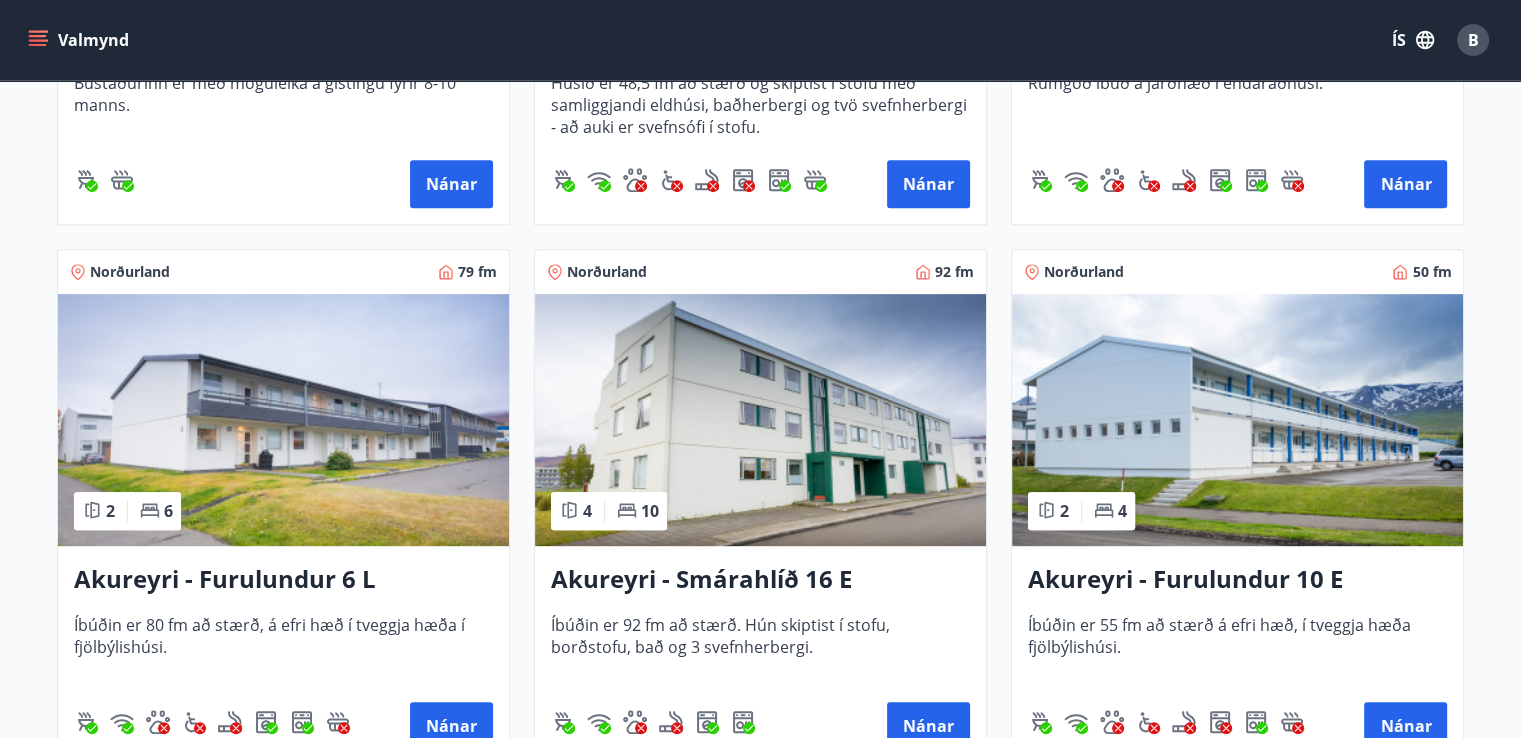 click on "Akureyri - Furulundur 6 L" at bounding box center [283, 580] 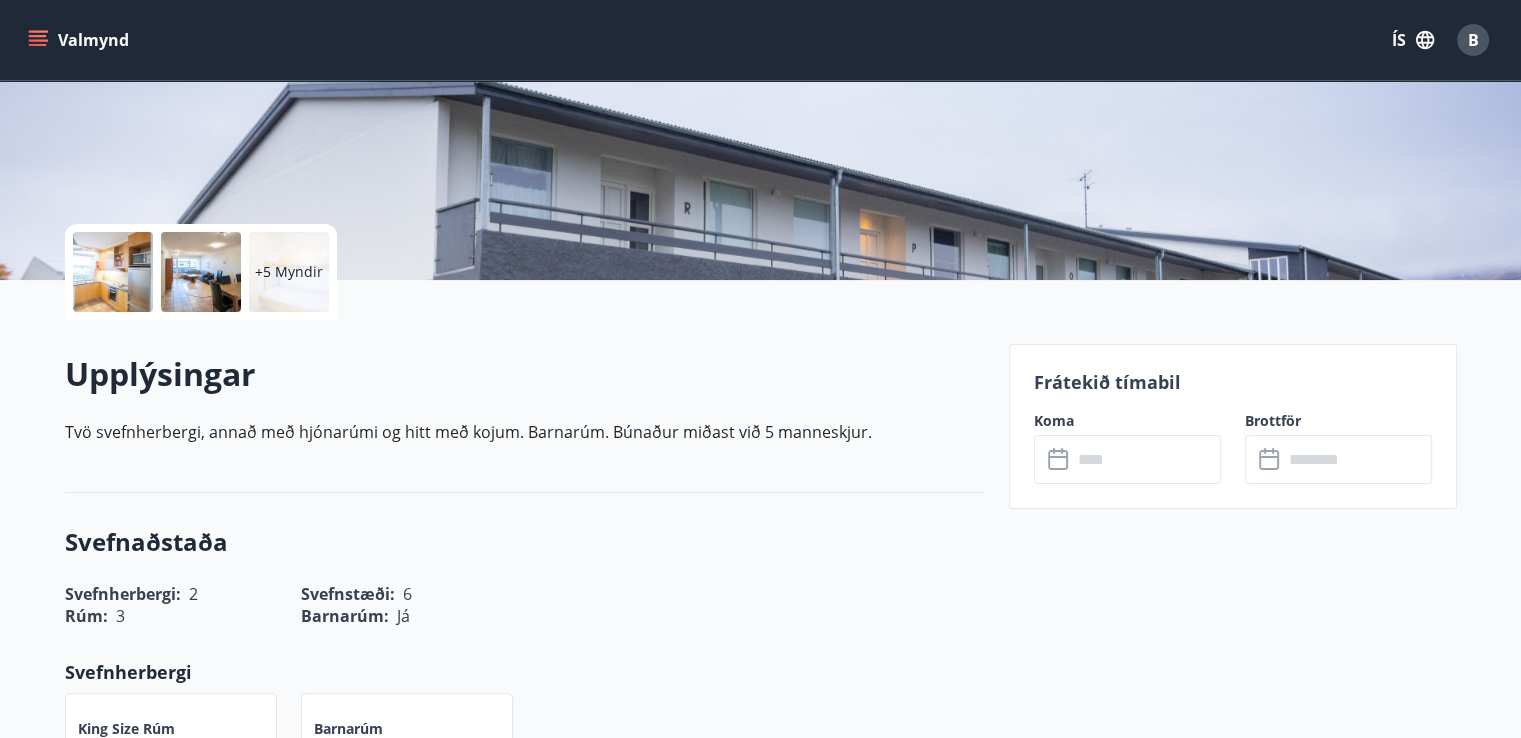scroll, scrollTop: 413, scrollLeft: 0, axis: vertical 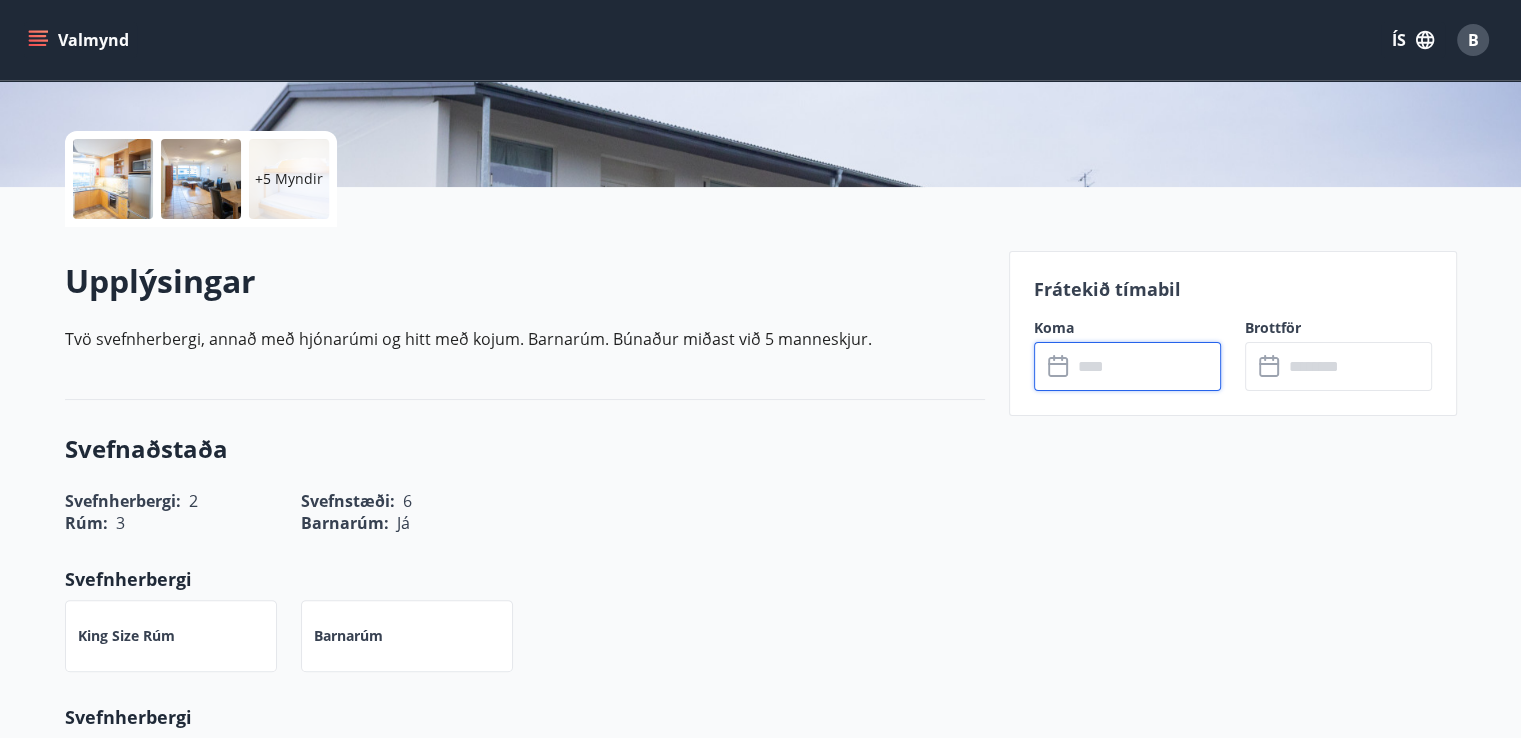 click at bounding box center [1146, 366] 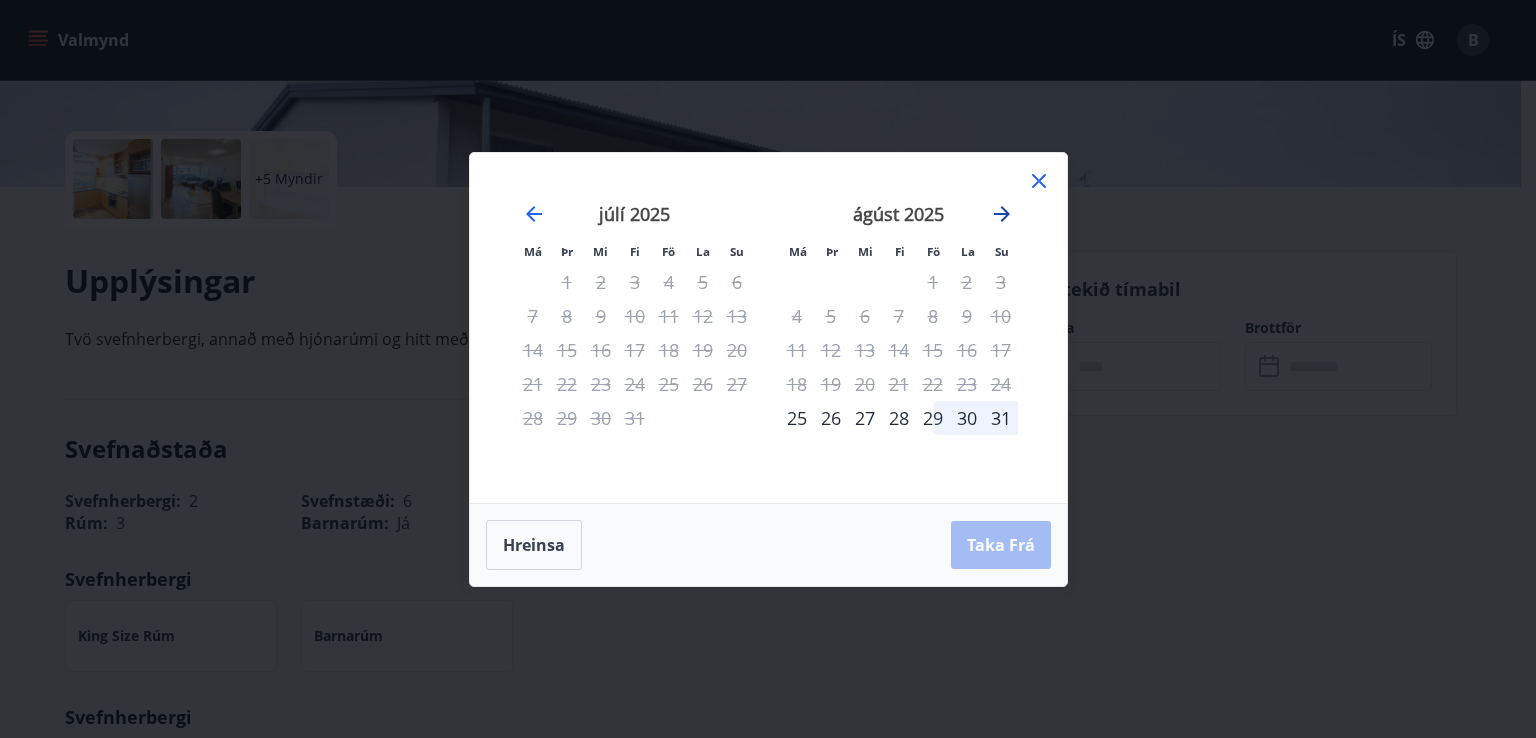 click 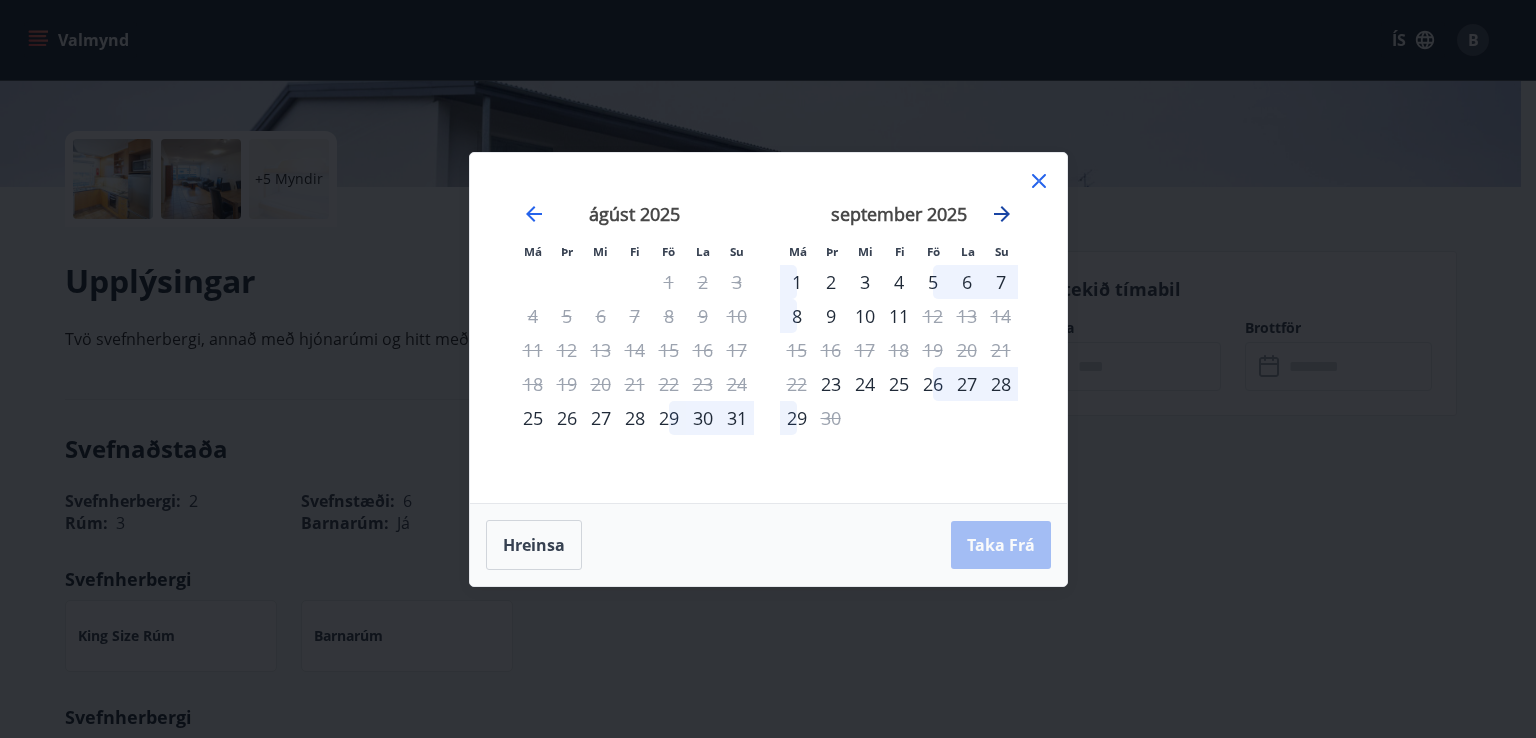 click 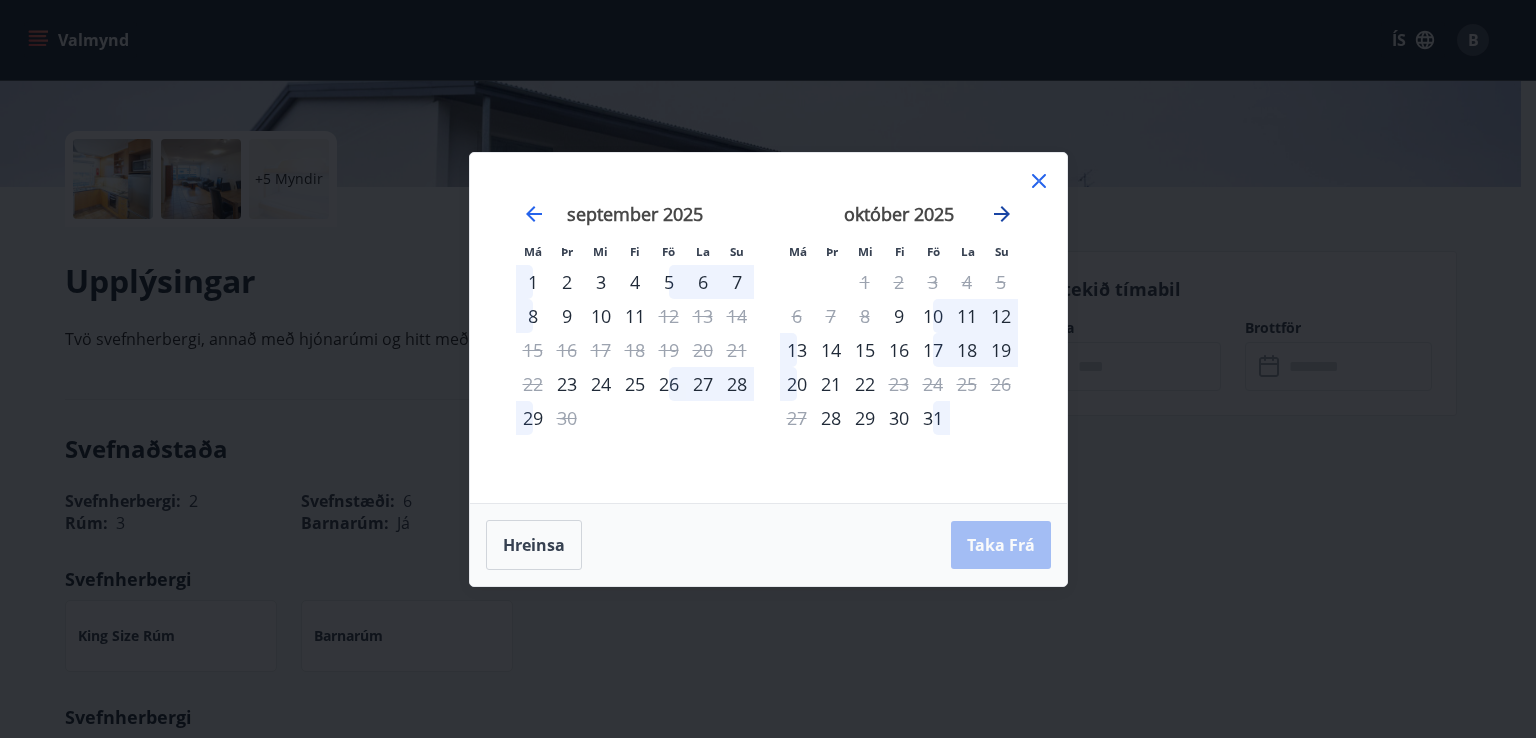 click 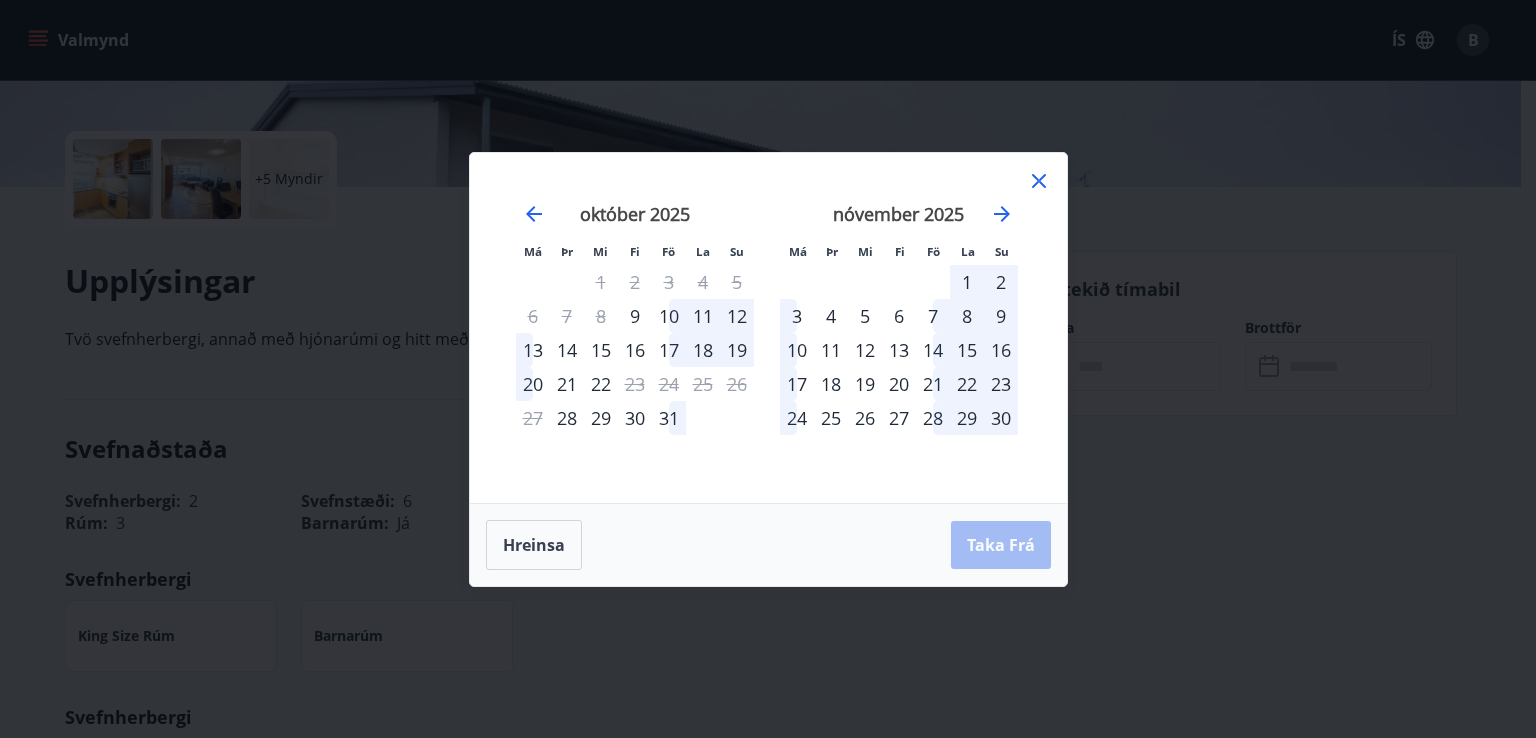 click 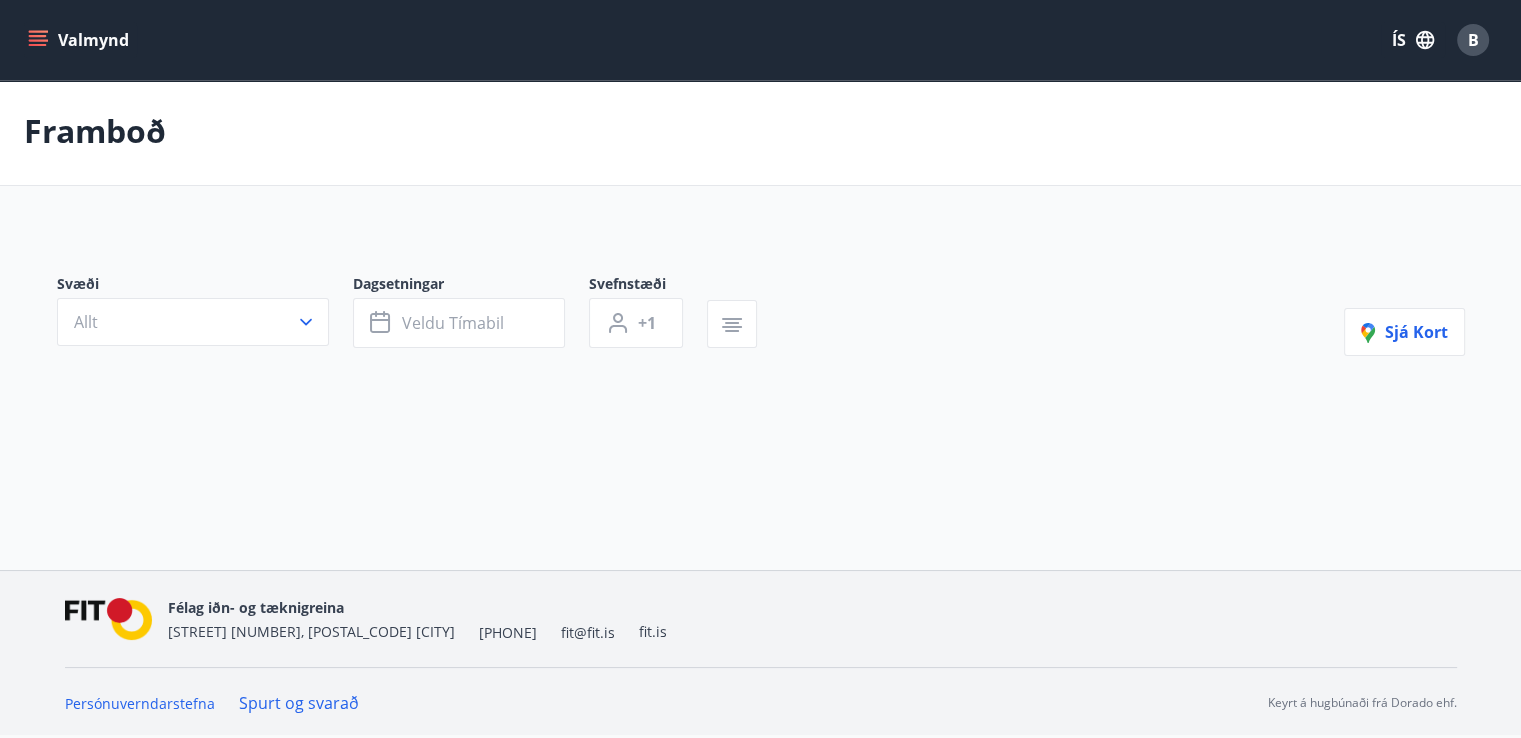 scroll, scrollTop: 0, scrollLeft: 0, axis: both 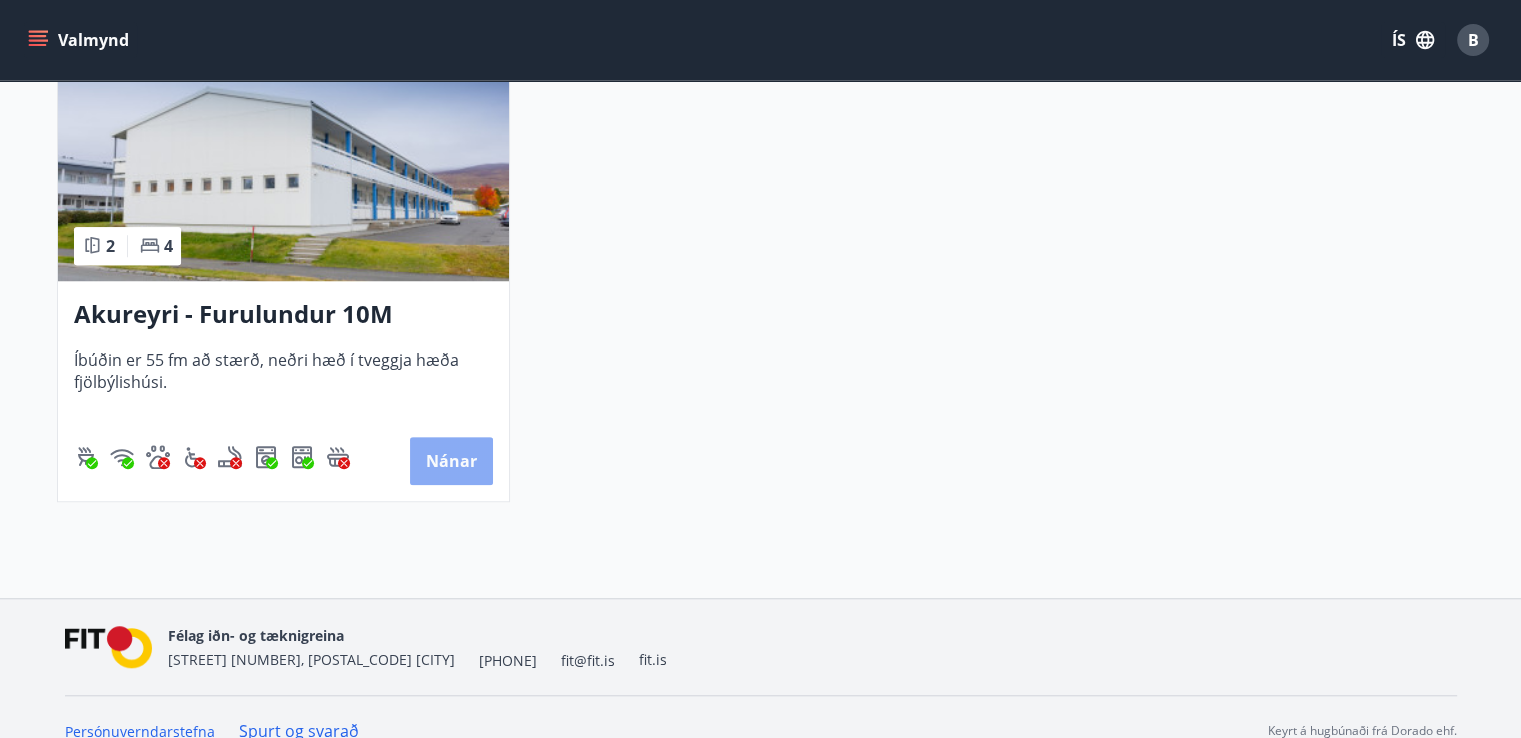 click on "Nánar" at bounding box center [451, 461] 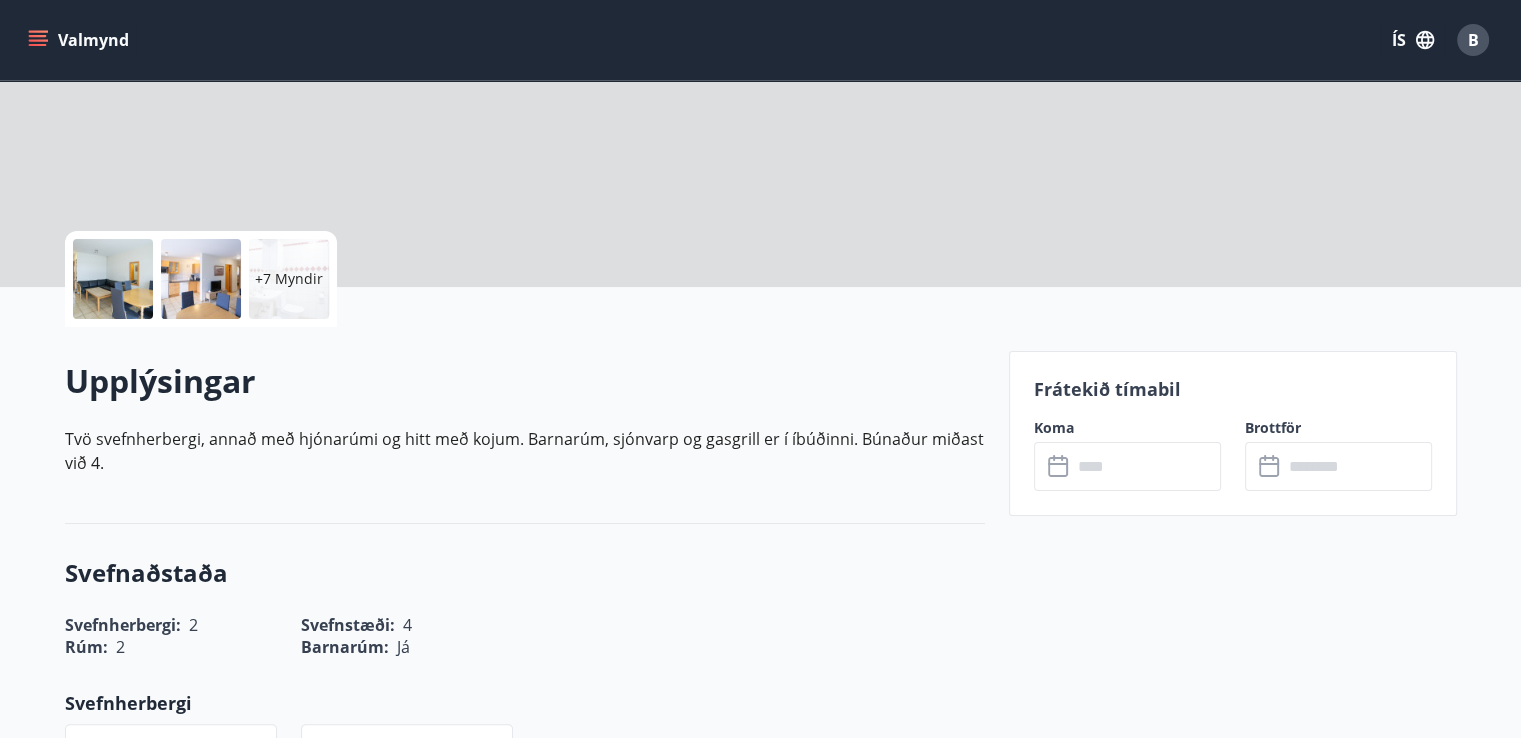 scroll, scrollTop: 0, scrollLeft: 0, axis: both 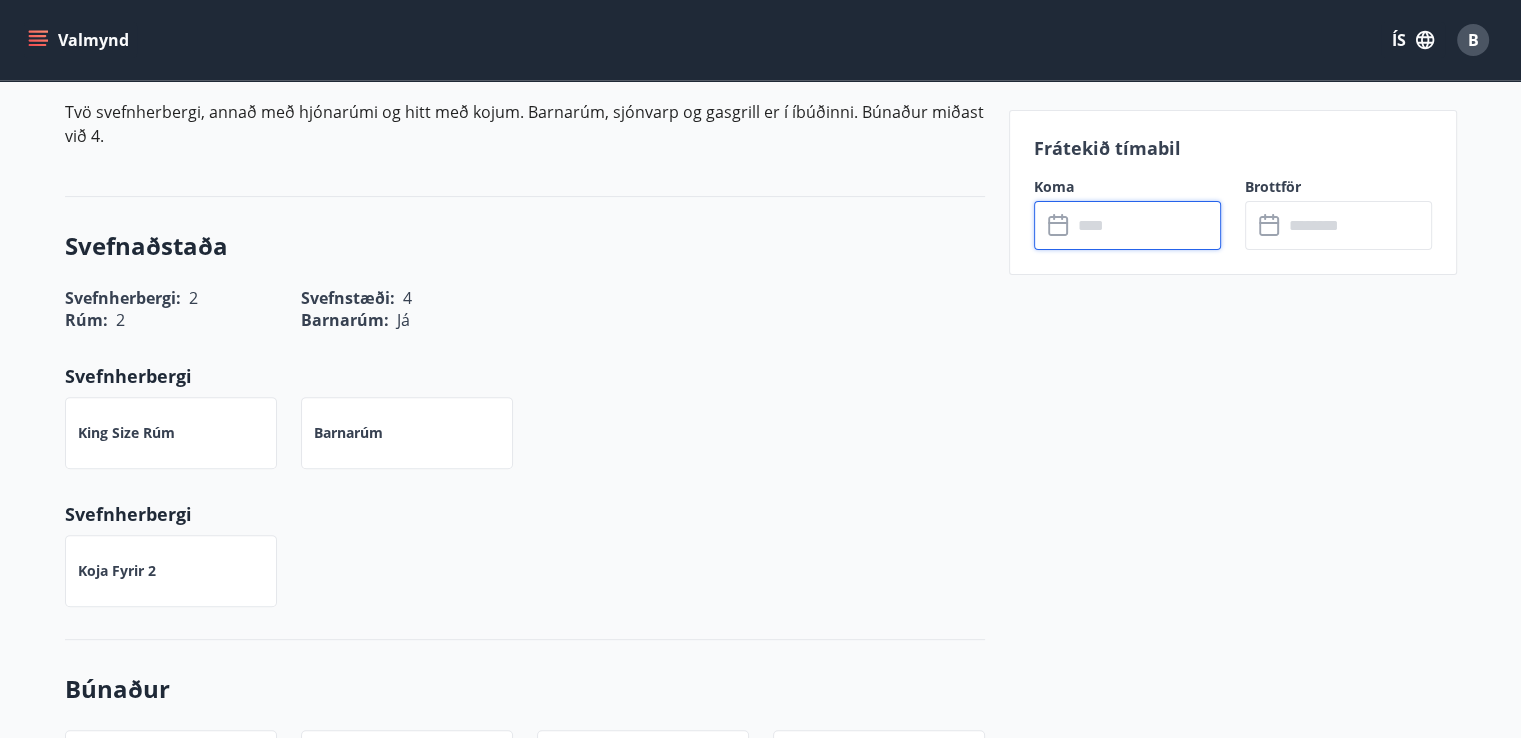 click at bounding box center (1146, 225) 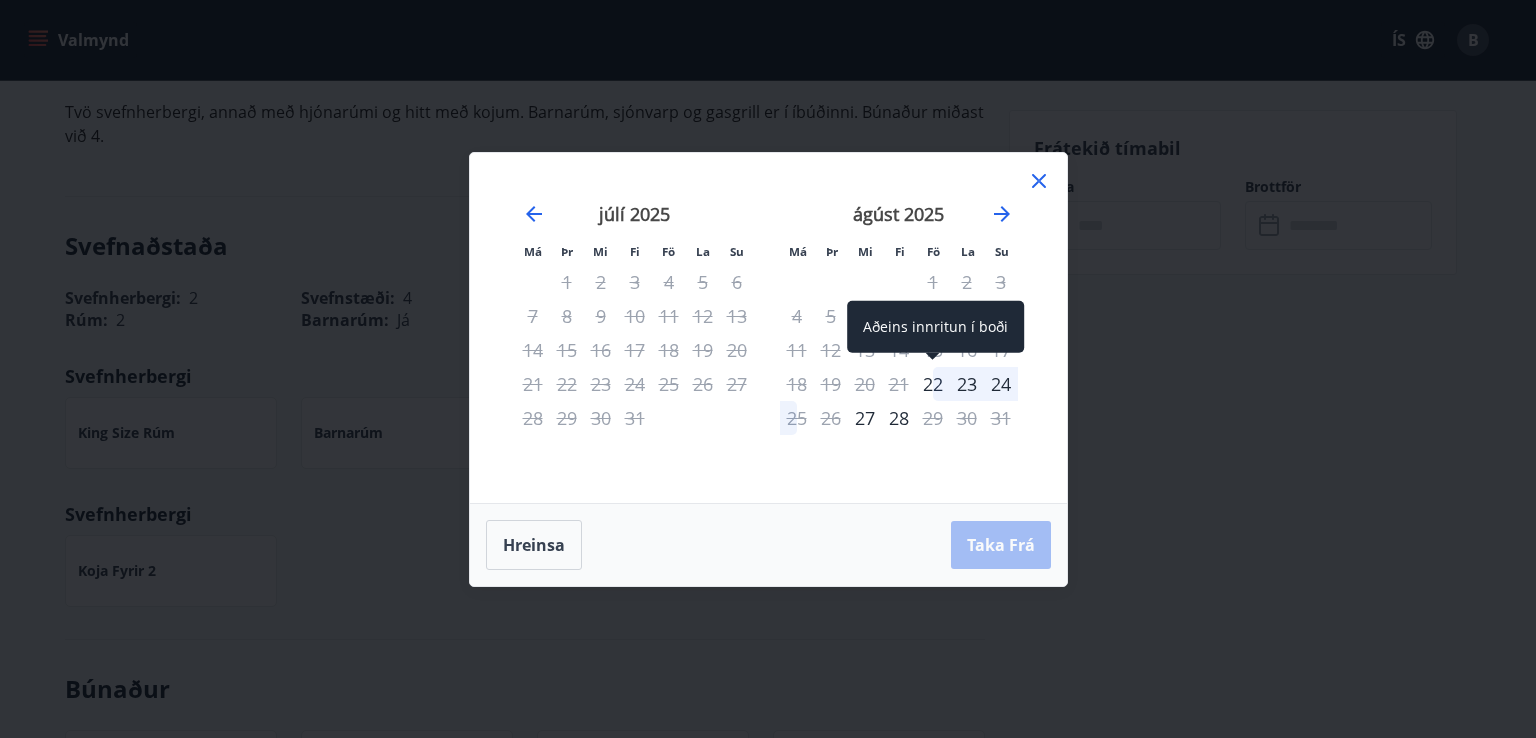 click on "22" at bounding box center [933, 384] 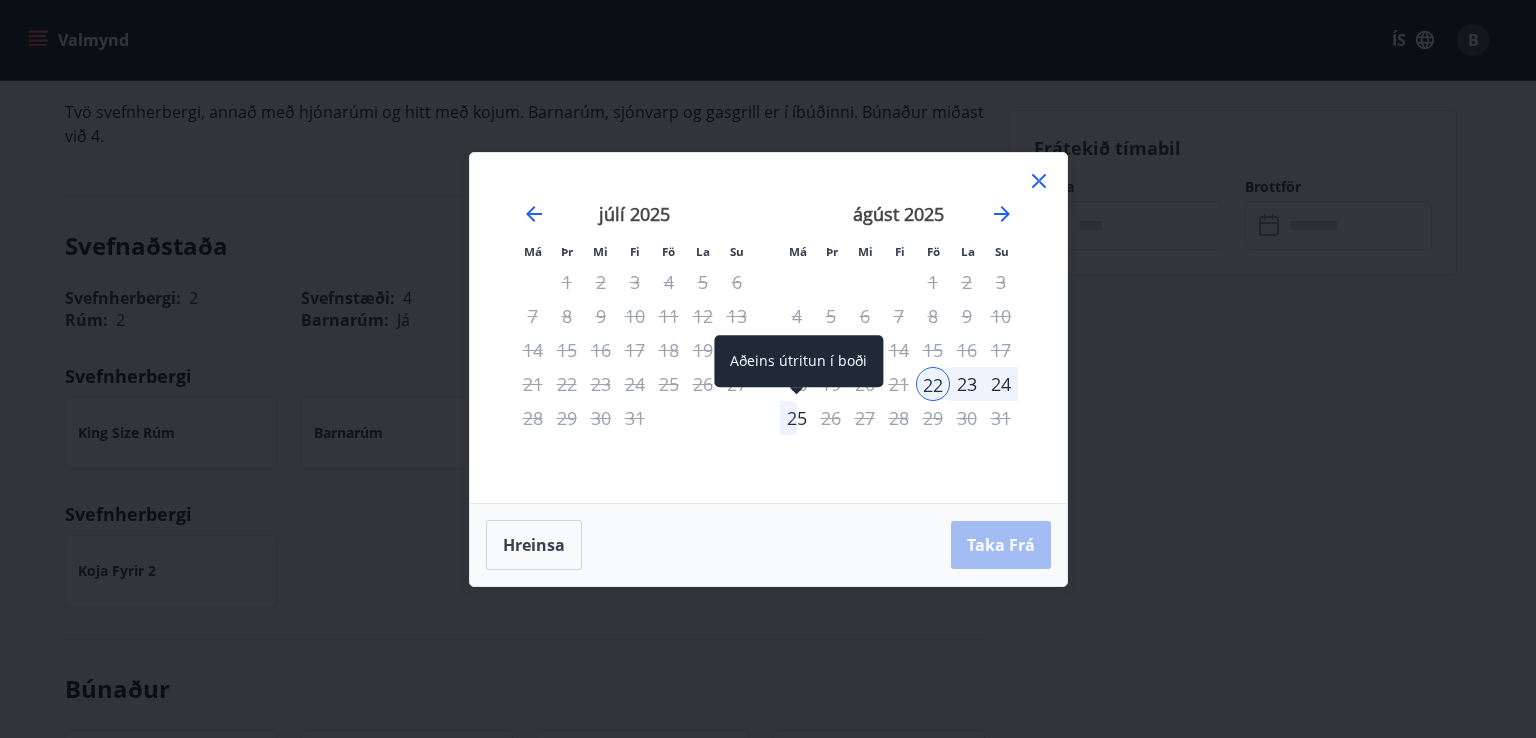 click on "25" at bounding box center [797, 418] 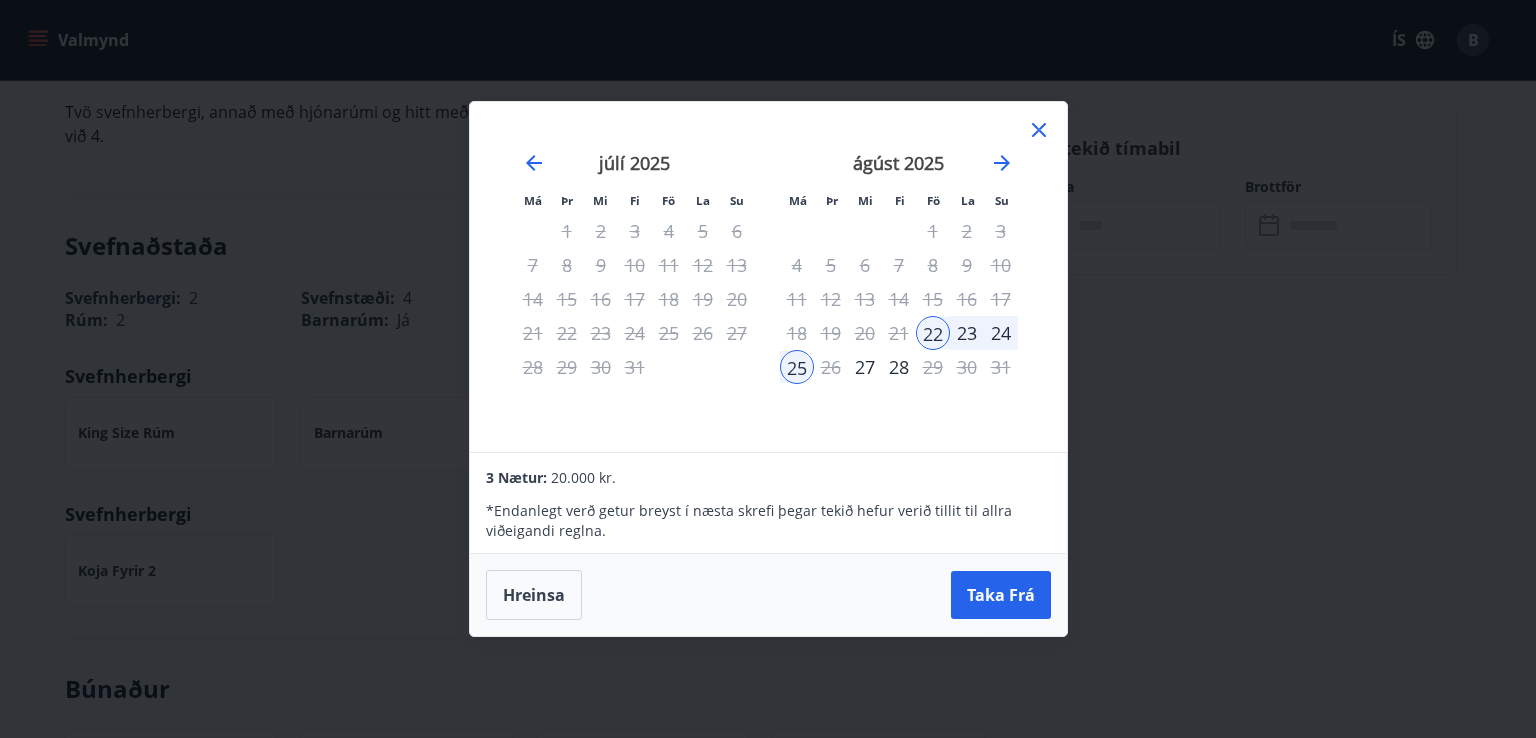 click 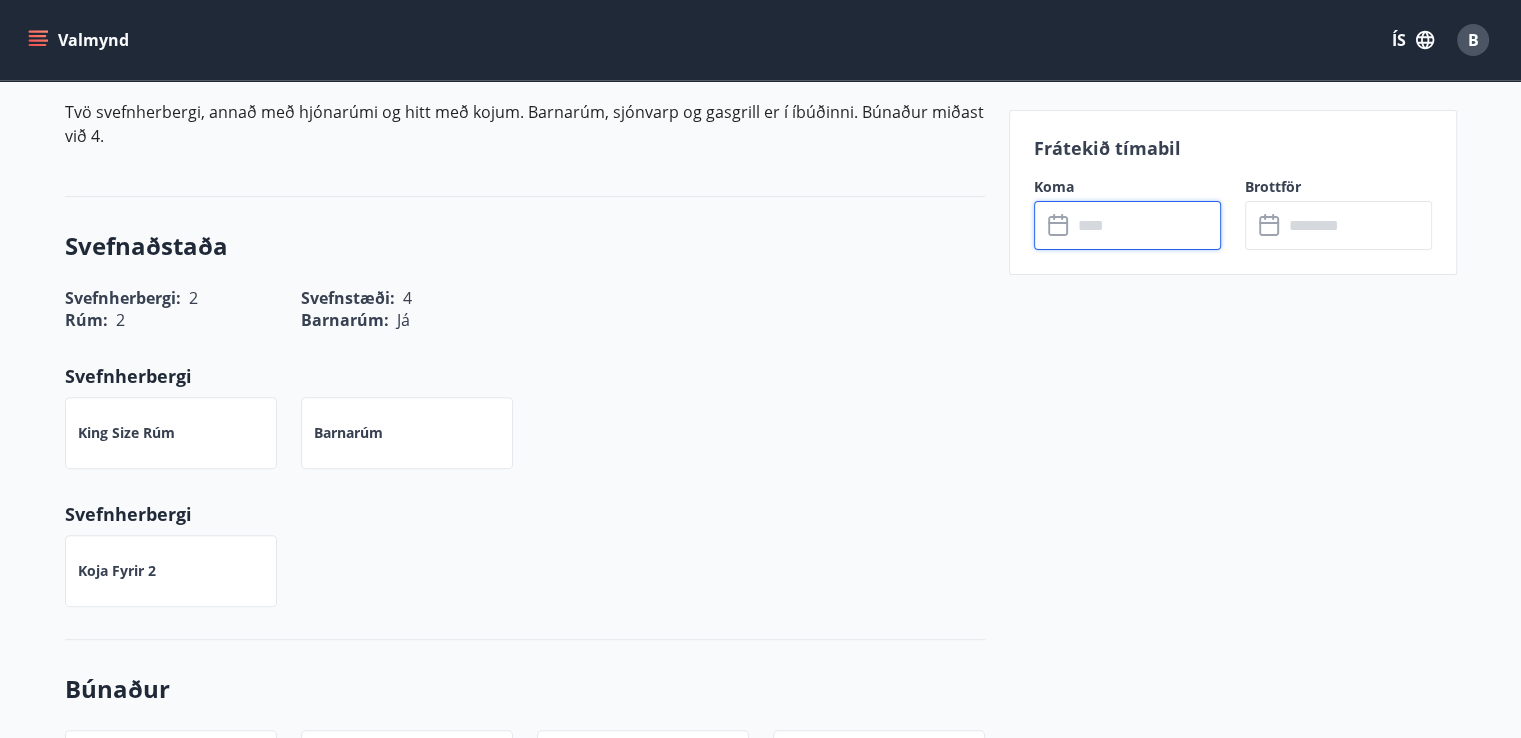scroll, scrollTop: 0, scrollLeft: 0, axis: both 